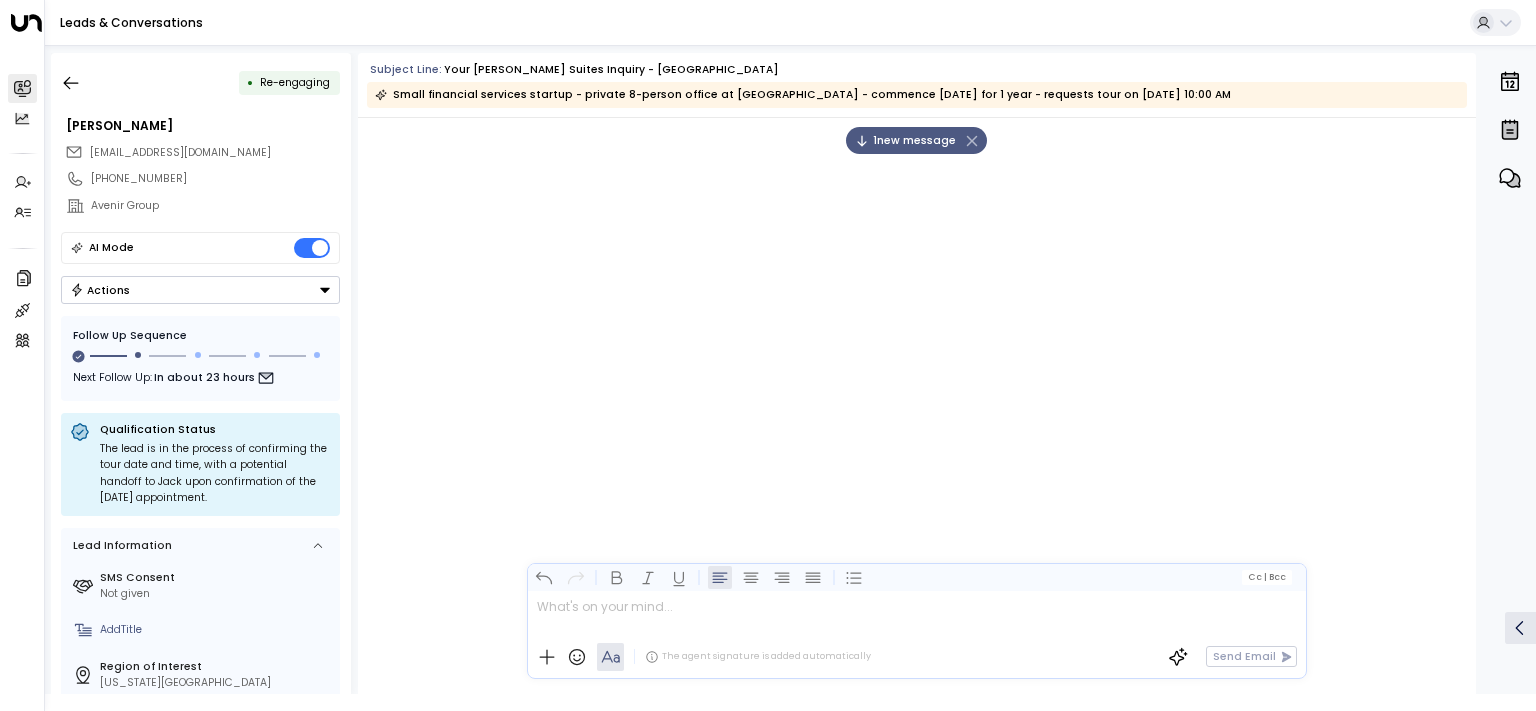 scroll, scrollTop: 0, scrollLeft: 0, axis: both 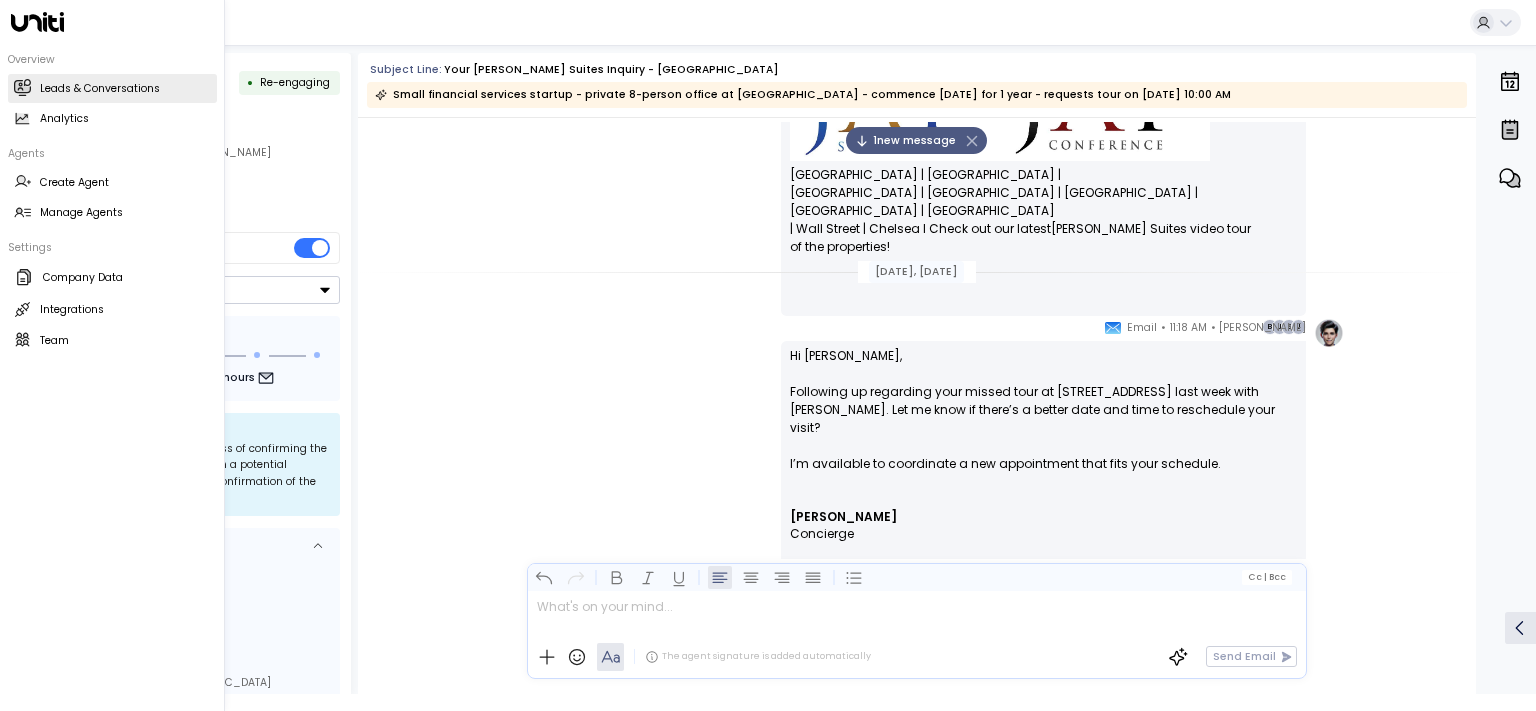 click on "Leads & Conversations" at bounding box center [100, 89] 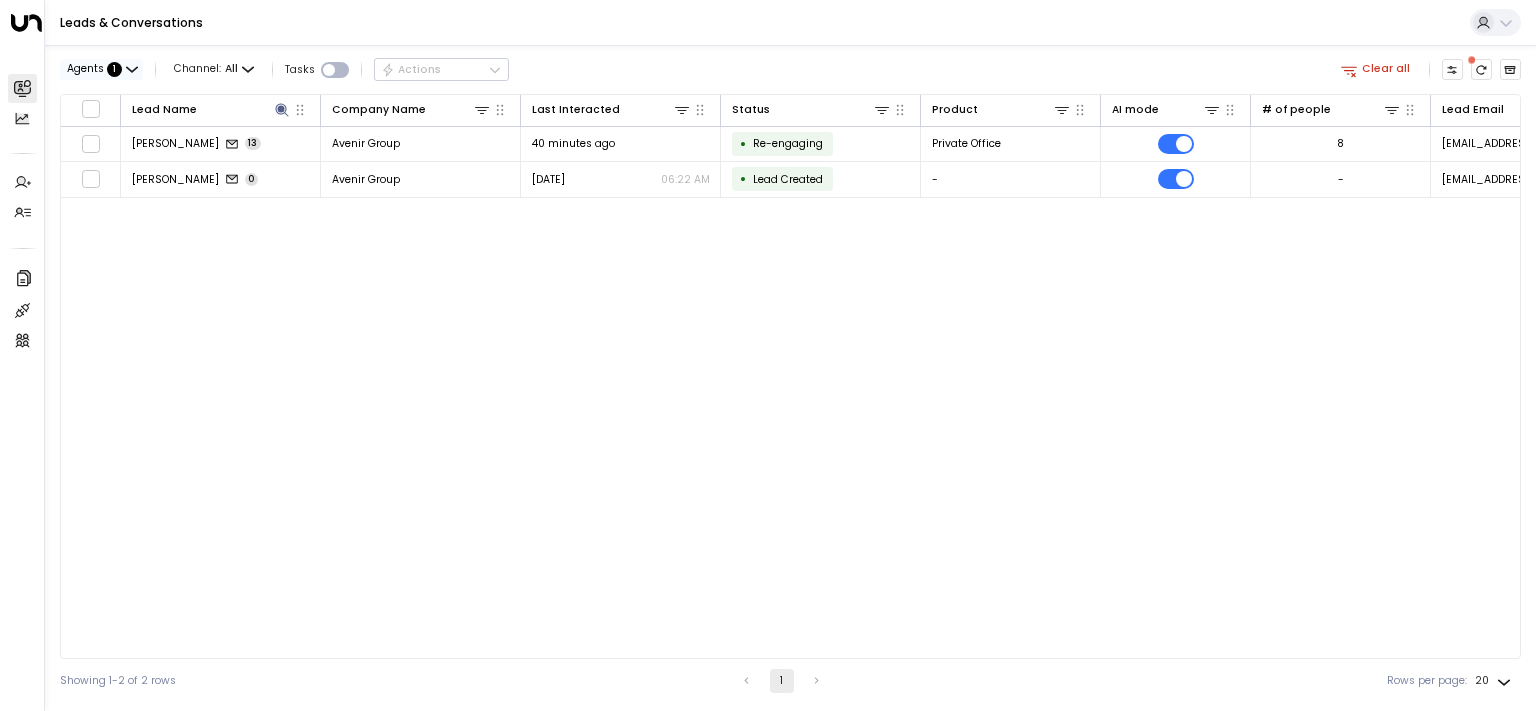 click on "Agents : 1" at bounding box center [101, 69] 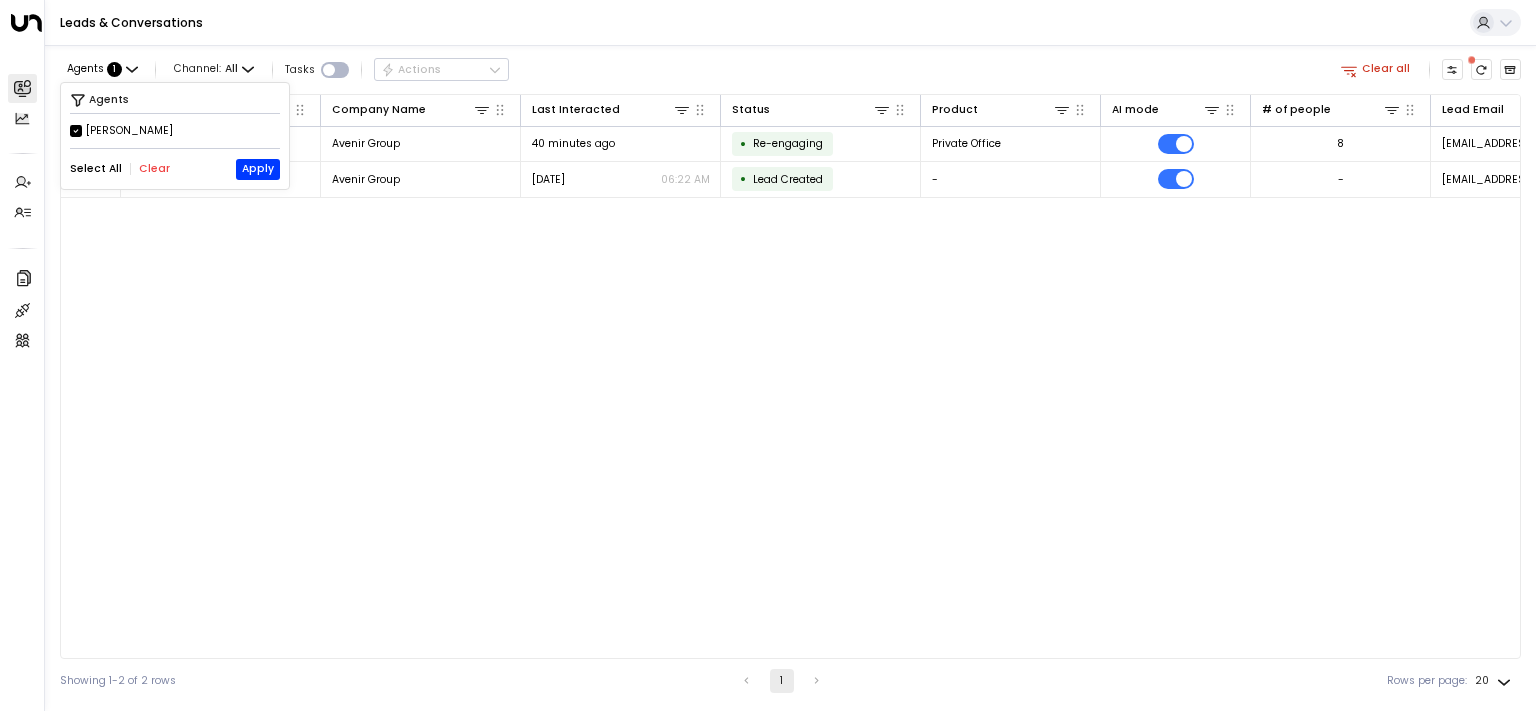 click at bounding box center (768, 355) 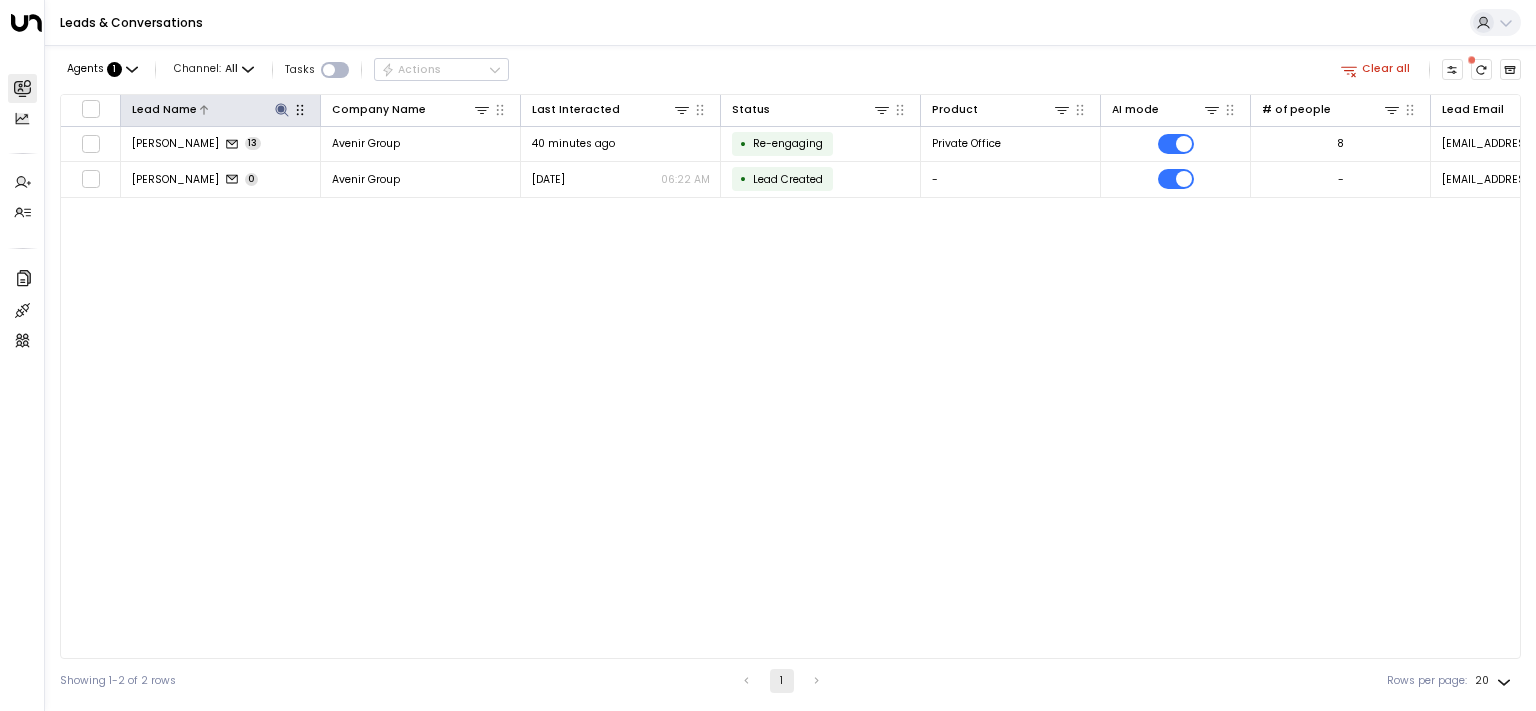click 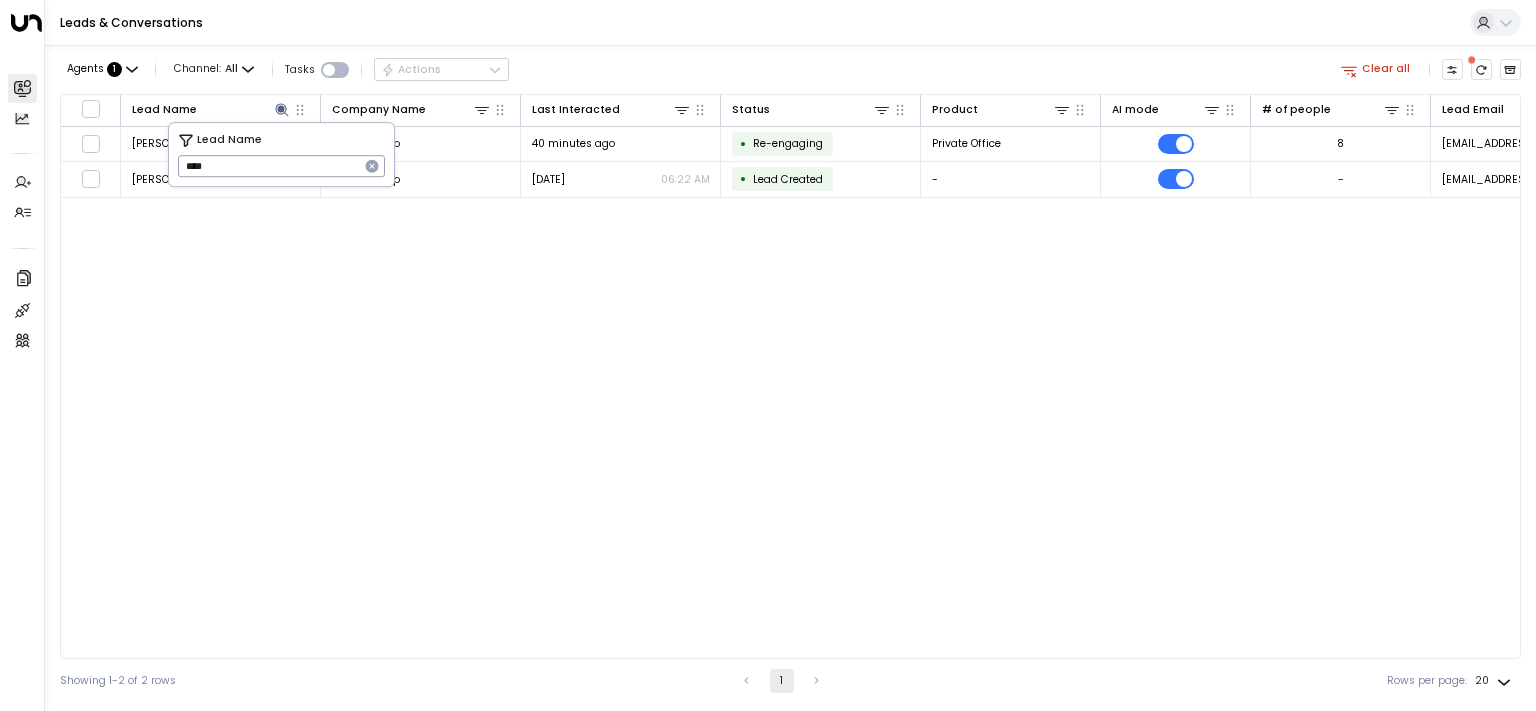 click on "****" at bounding box center (268, 166) 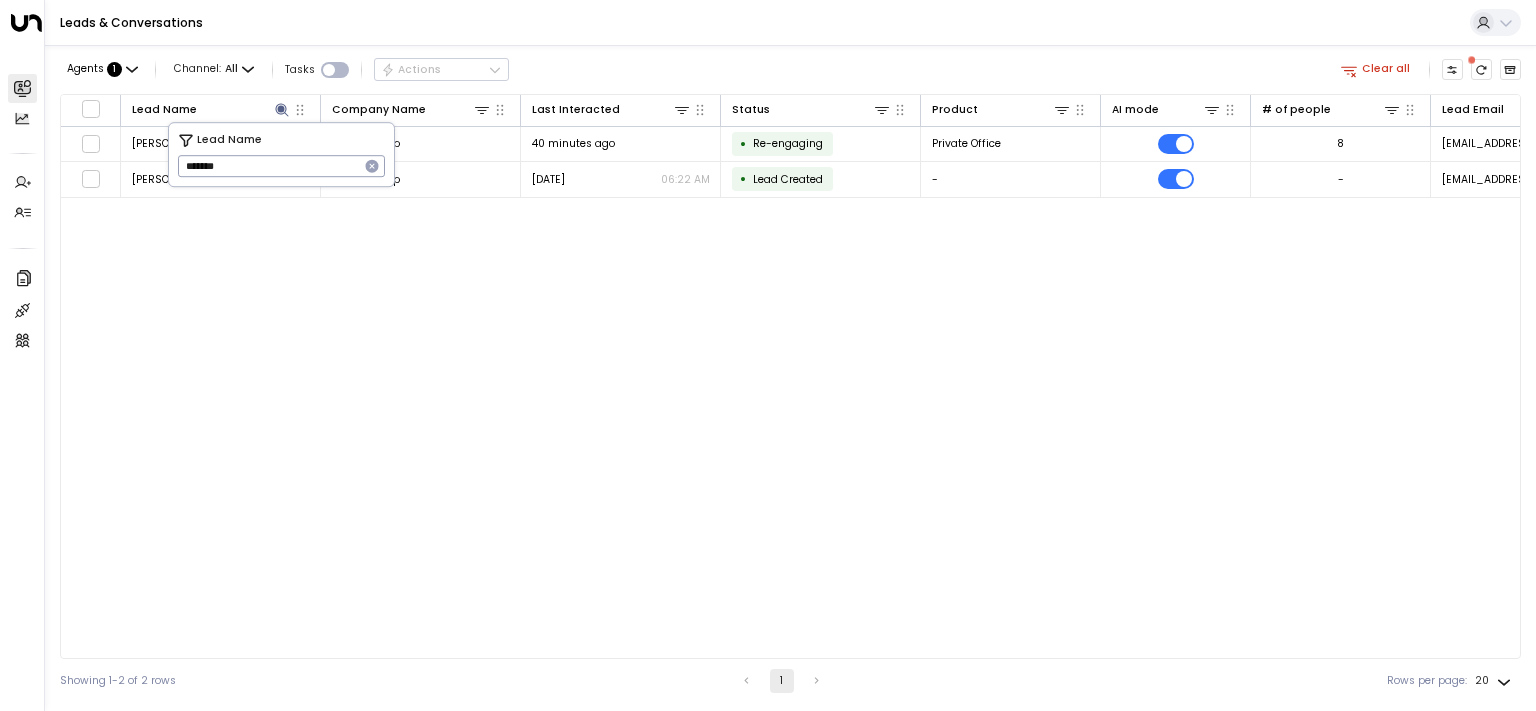 type on "*******" 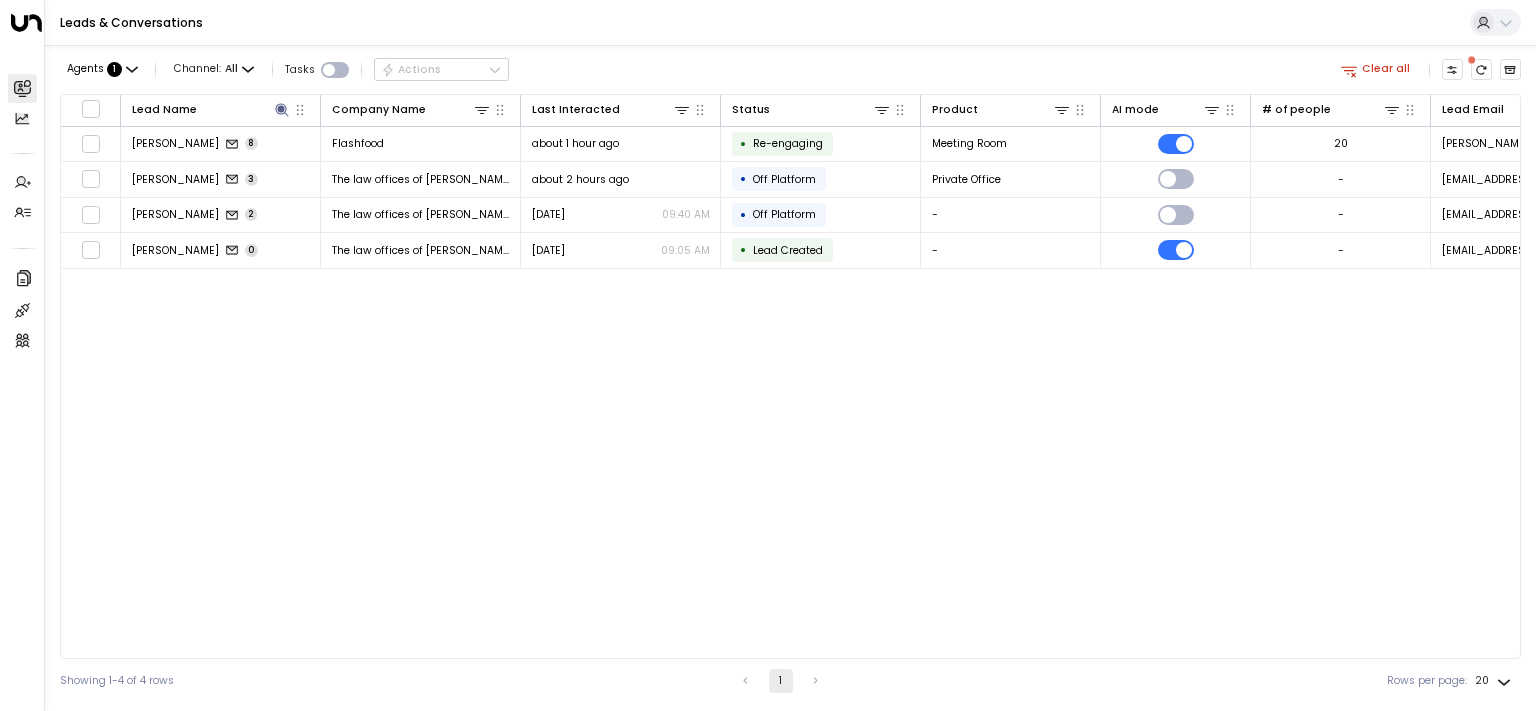 click on "Agents : 1 Channel: All Tasks   Actions Clear all Lead Name Company Name Last Interacted Status Product AI mode # of people Lead Email Phone Location [PERSON_NAME] 8 Flashfood about 1 hour ago • Re-engaging Meeting Room 20 [PERSON_NAME][EMAIL_ADDRESS][PERSON_NAME][DOMAIN_NAME] [PHONE_NUMBER] [PERSON_NAME] 3 The law offices of [PERSON_NAME] about 2 hours ago • Off Platform Private Office - [EMAIL_ADDRESS][DOMAIN_NAME] [PHONE_NUMBER] [GEOGRAPHIC_DATA] [PERSON_NAME] 2 The law offices of [PERSON_NAME] [DATE] 09:40 AM • Off Platform - - [EMAIL_ADDRESS][DOMAIN_NAME] [PHONE_NUMBER] [GEOGRAPHIC_DATA] [PERSON_NAME] 0 The law offices of [PERSON_NAME] [DATE] 09:05 AM • Lead Created - - [EMAIL_ADDRESS][DOMAIN_NAME] [PHONE_NUMBER] - Showing   1-4 of 4   rows 1 Rows per page: 20 **" at bounding box center [790, 374] 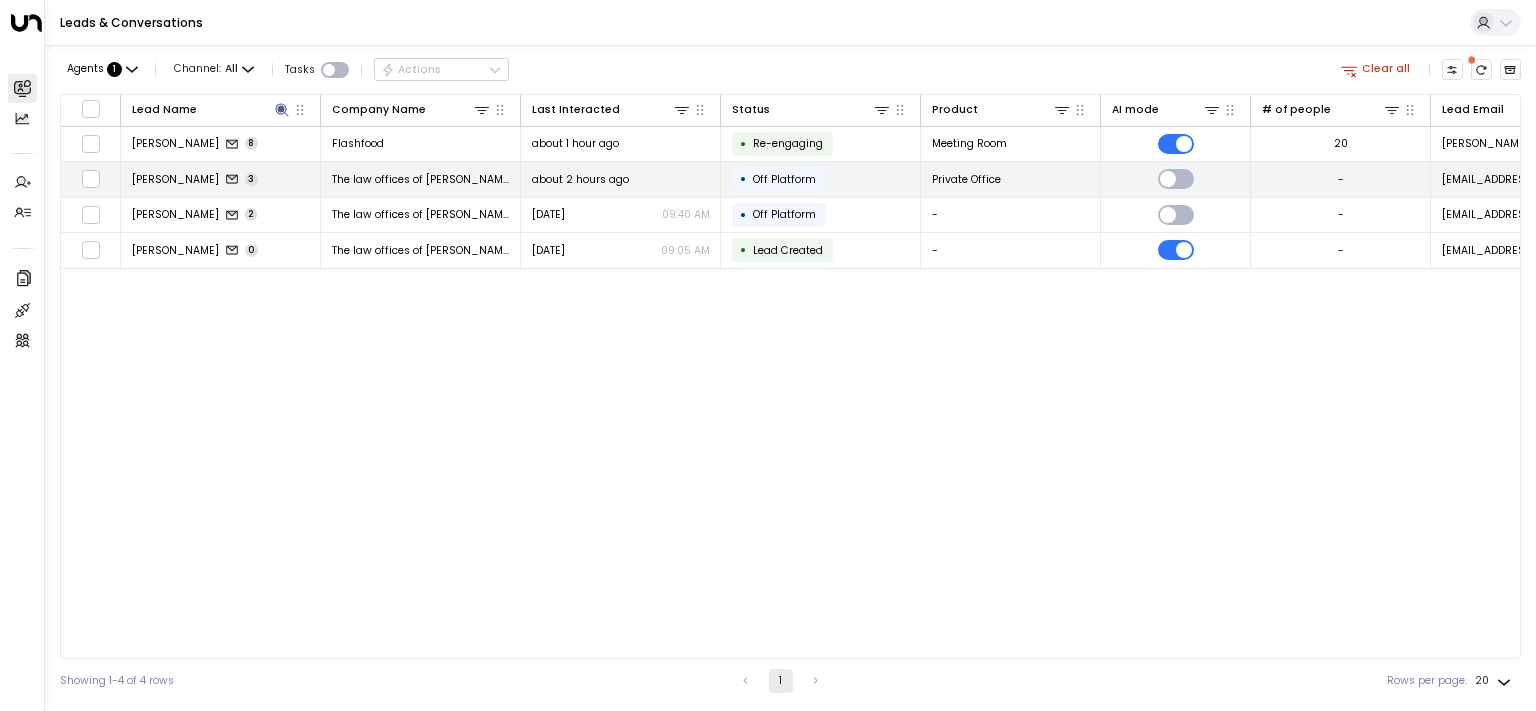 click on "[PERSON_NAME]" at bounding box center [175, 179] 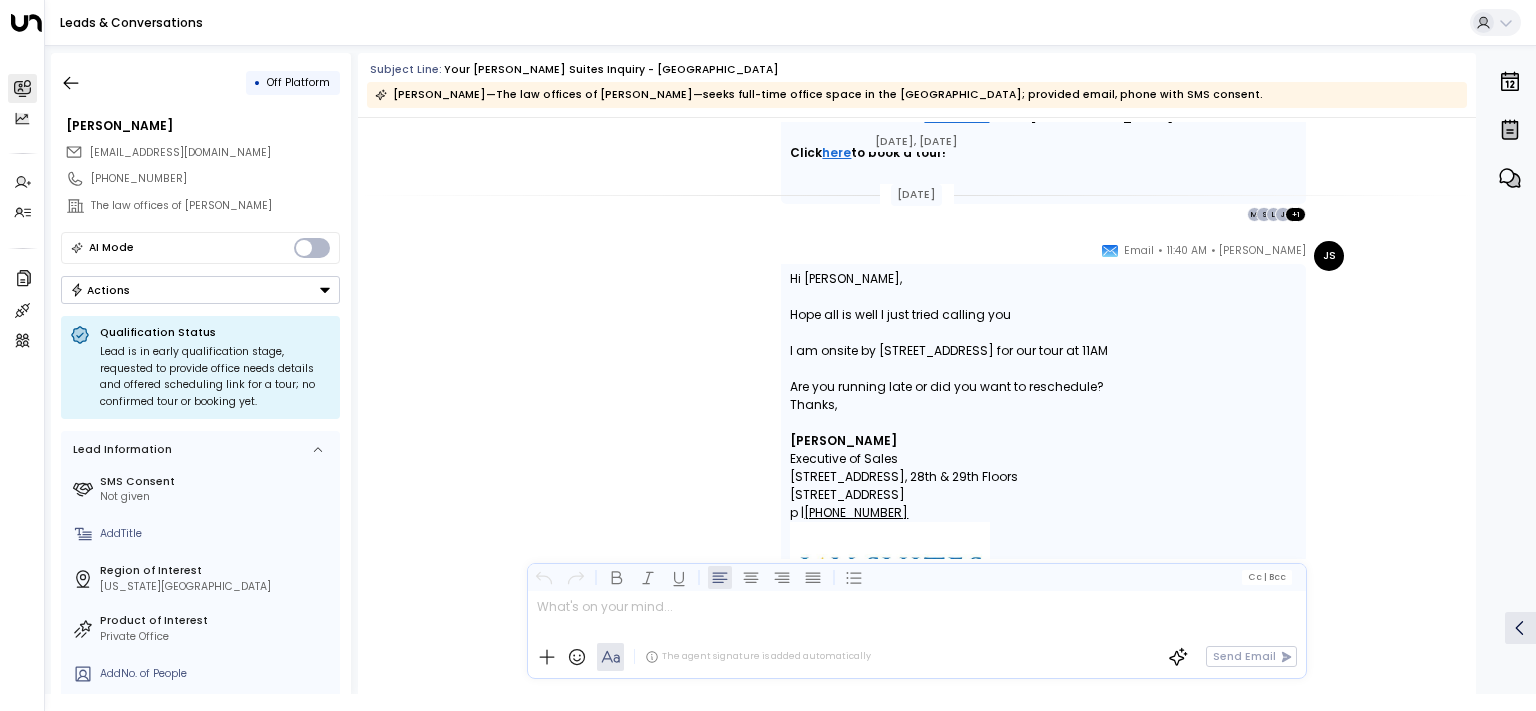scroll, scrollTop: 2685, scrollLeft: 0, axis: vertical 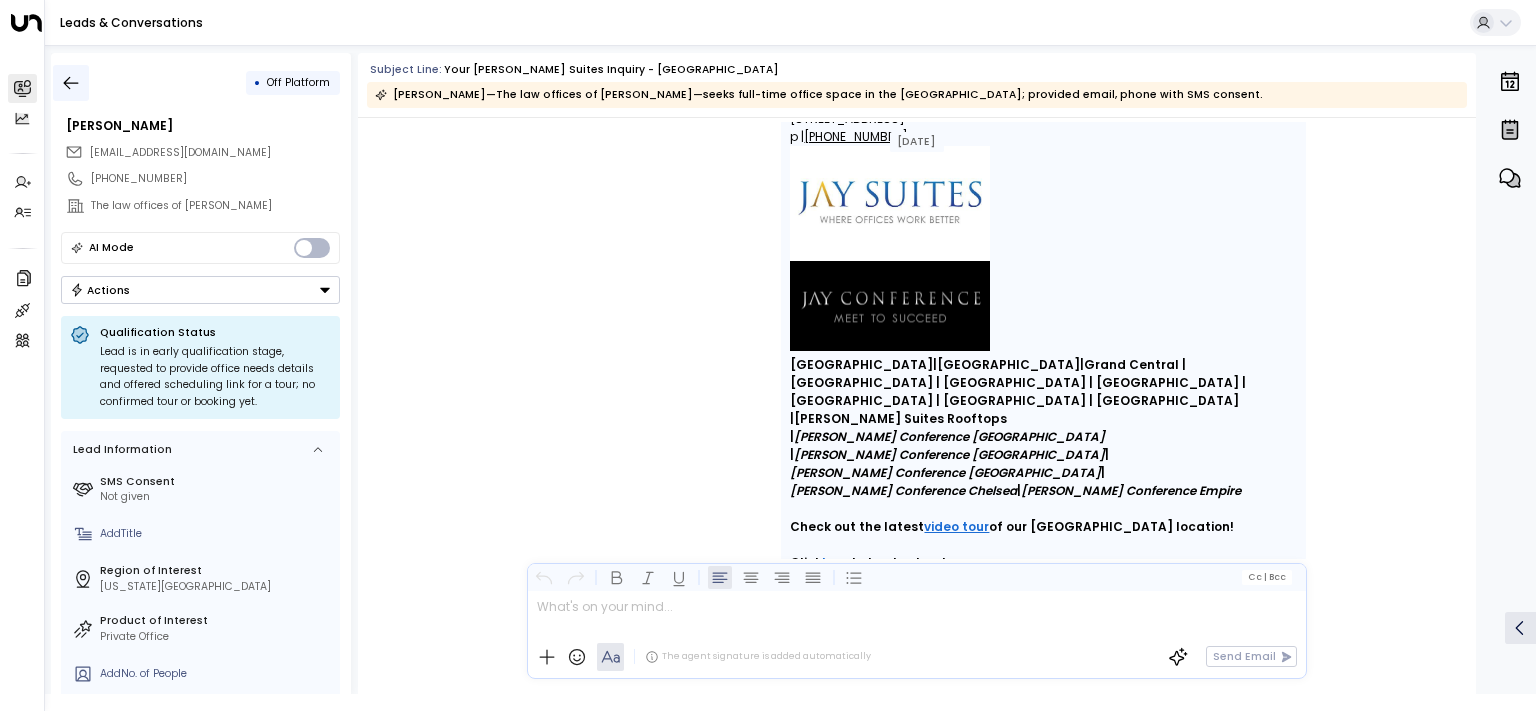 click 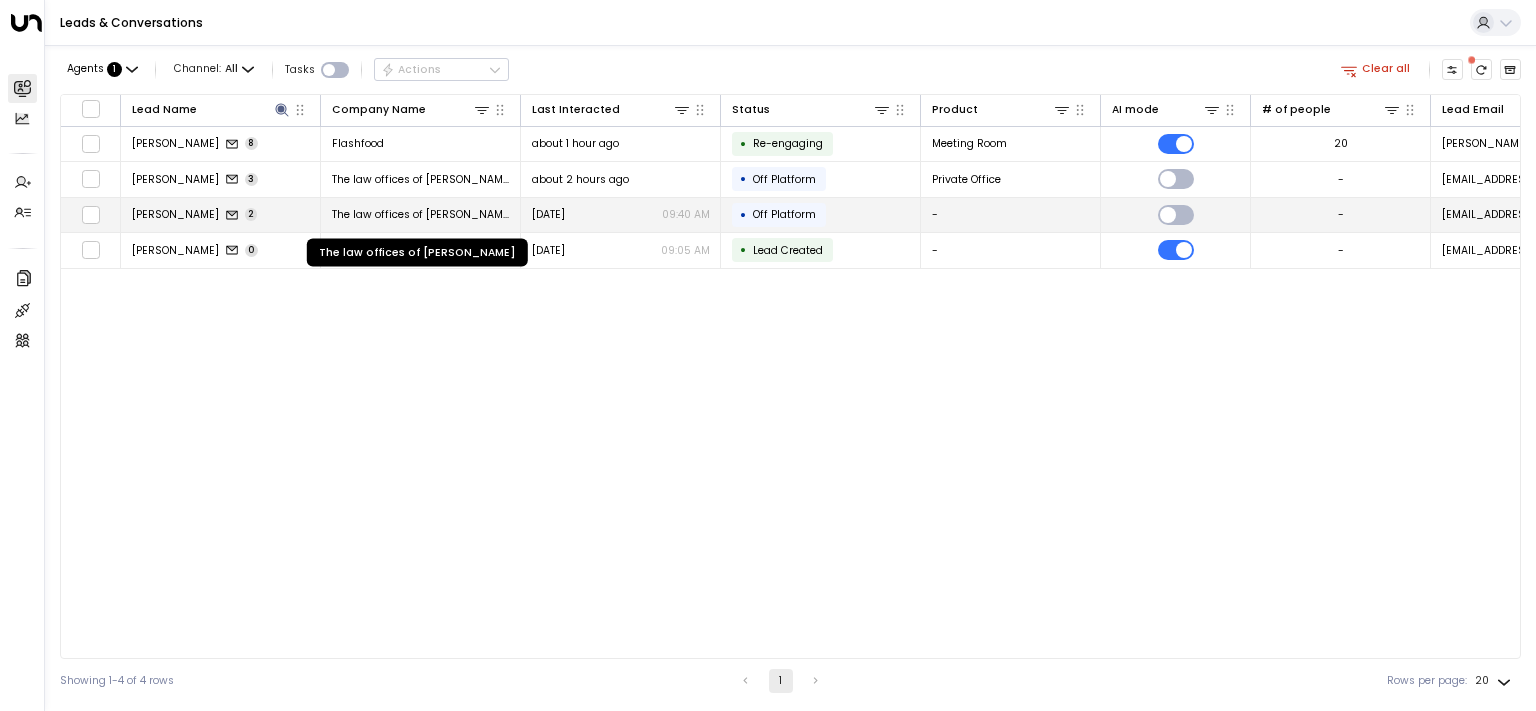 click on "The law offices of [PERSON_NAME]" at bounding box center [421, 214] 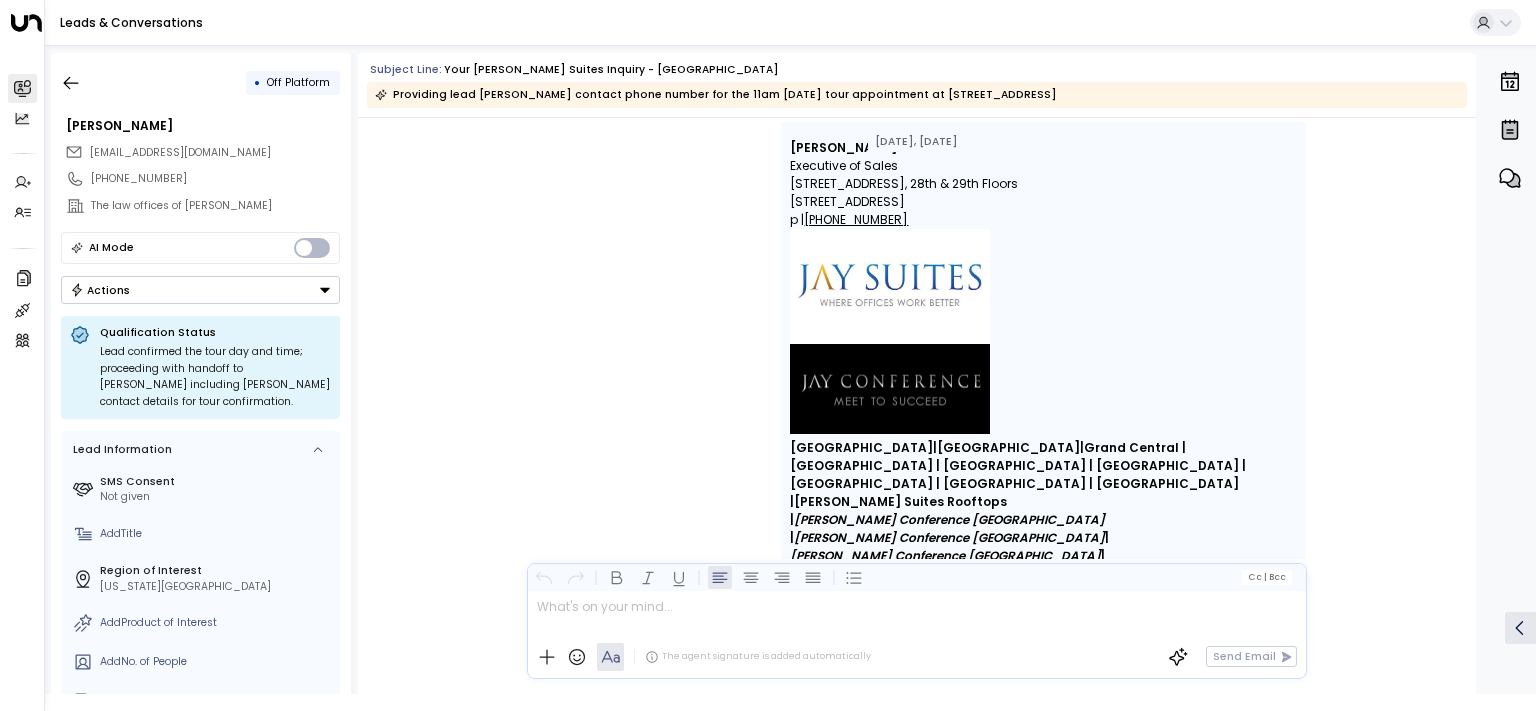 scroll, scrollTop: 1293, scrollLeft: 0, axis: vertical 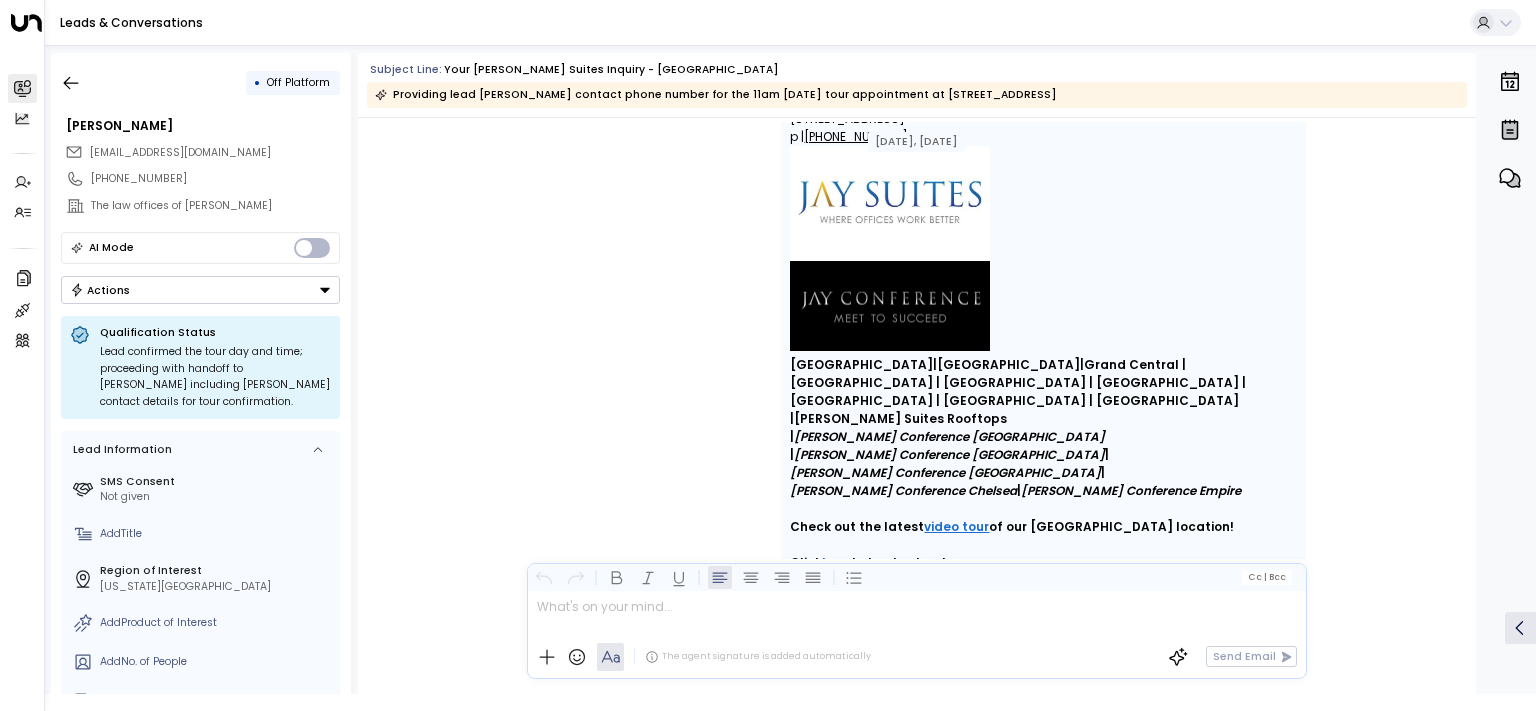 click at bounding box center [916, 613] 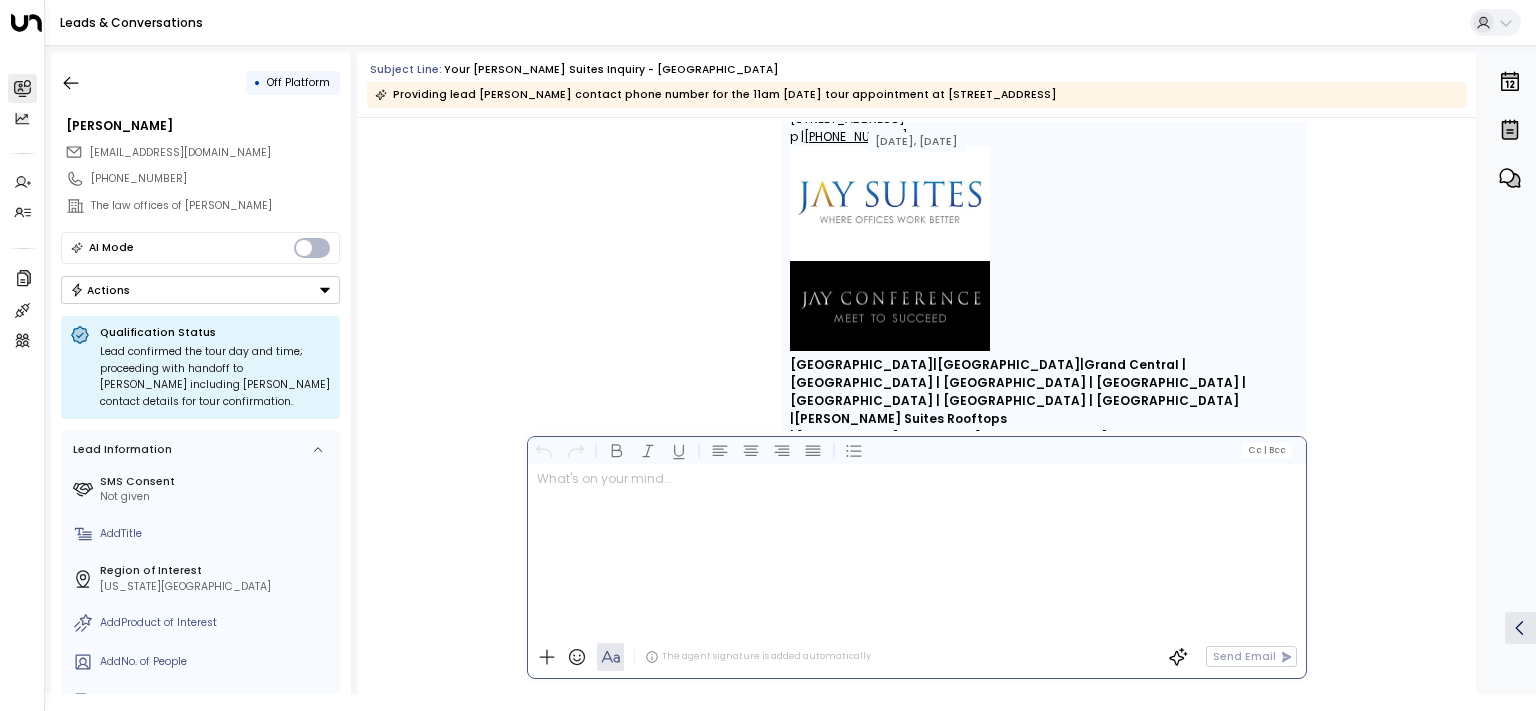 type 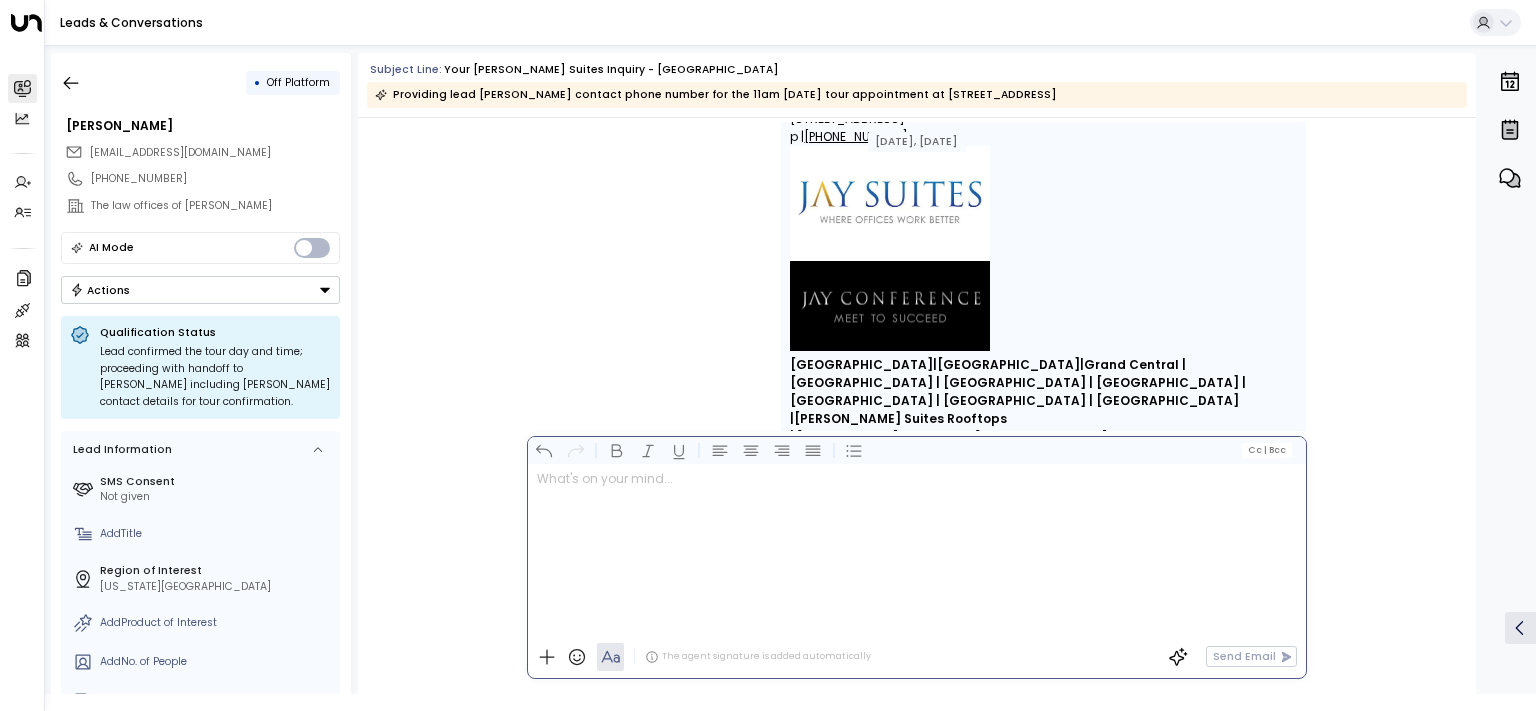 click on "Actions" at bounding box center [200, 290] 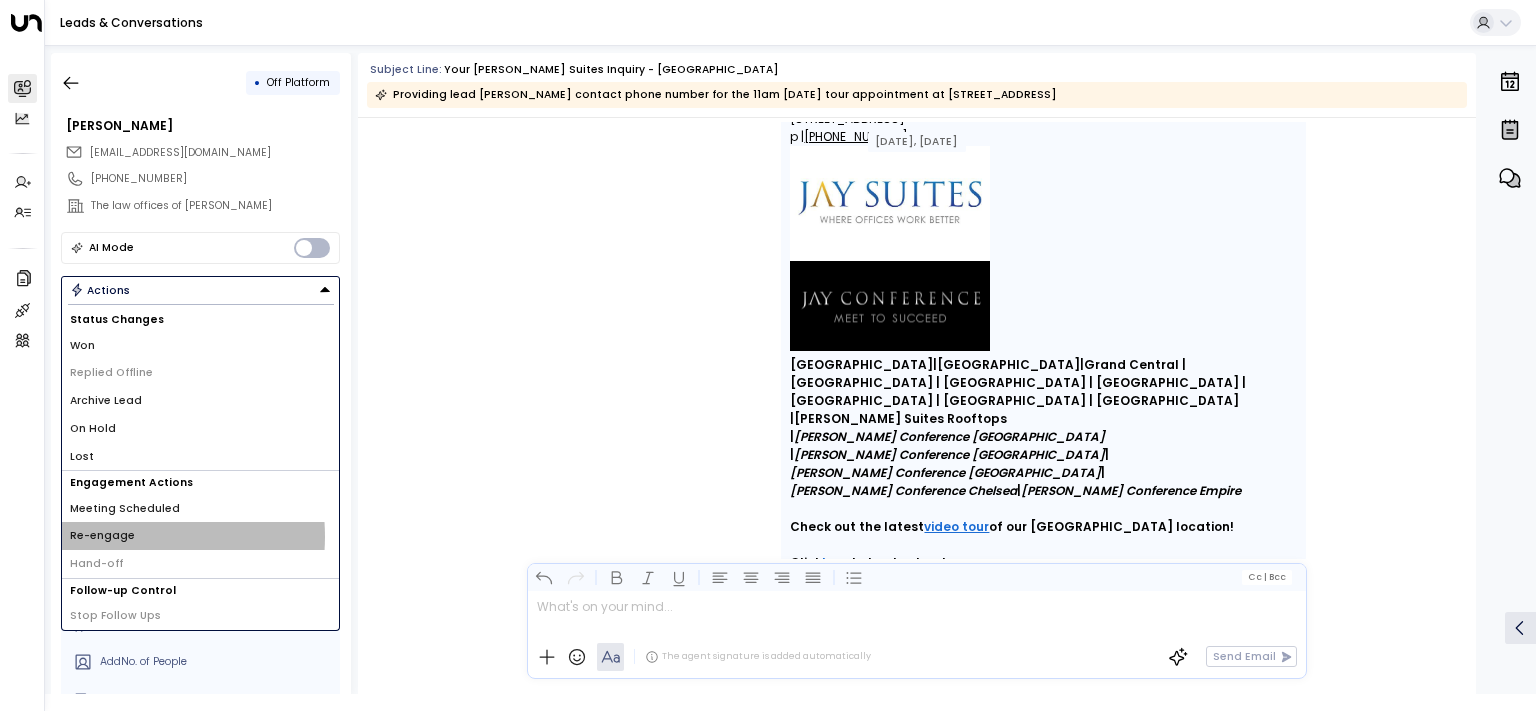 click on "Re-engage" at bounding box center [102, 536] 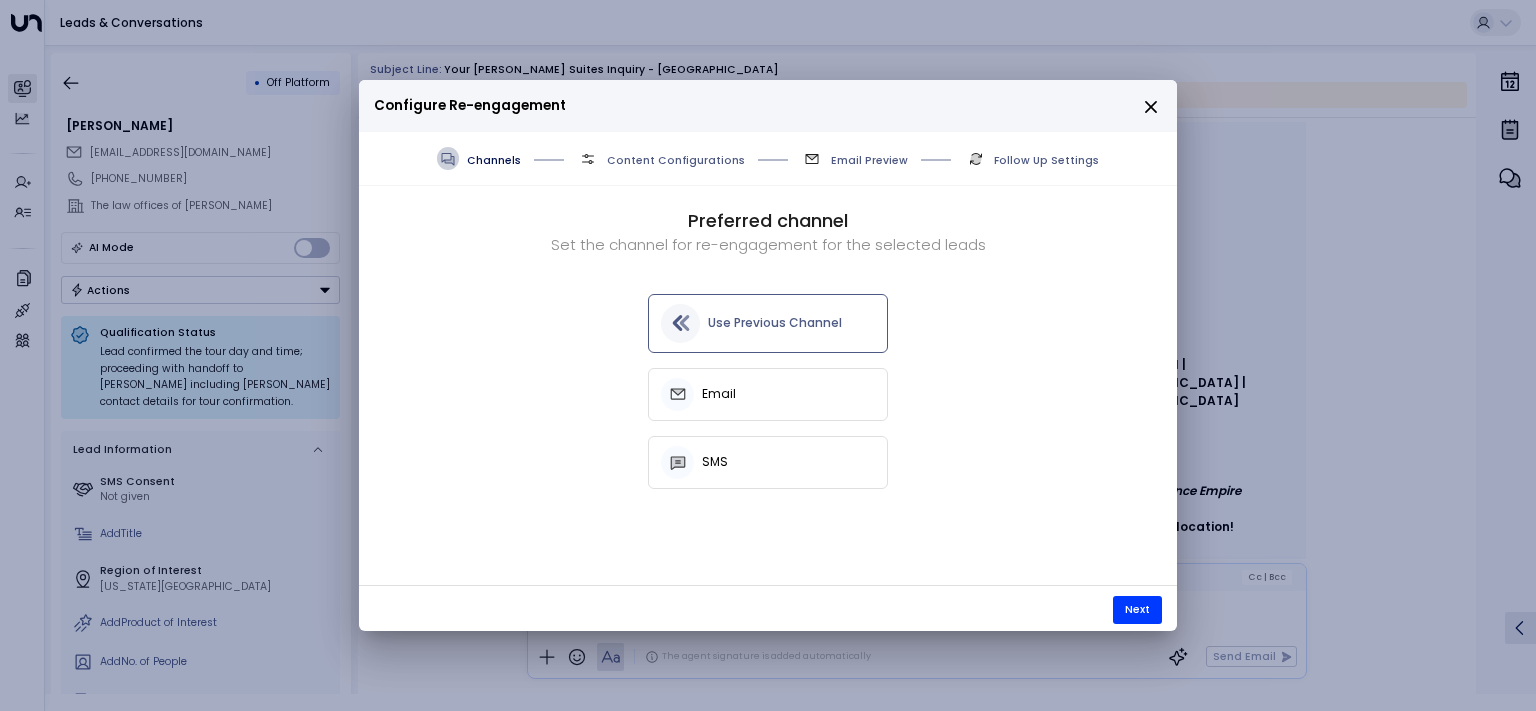click on "Use Previous Channel" at bounding box center [775, 323] 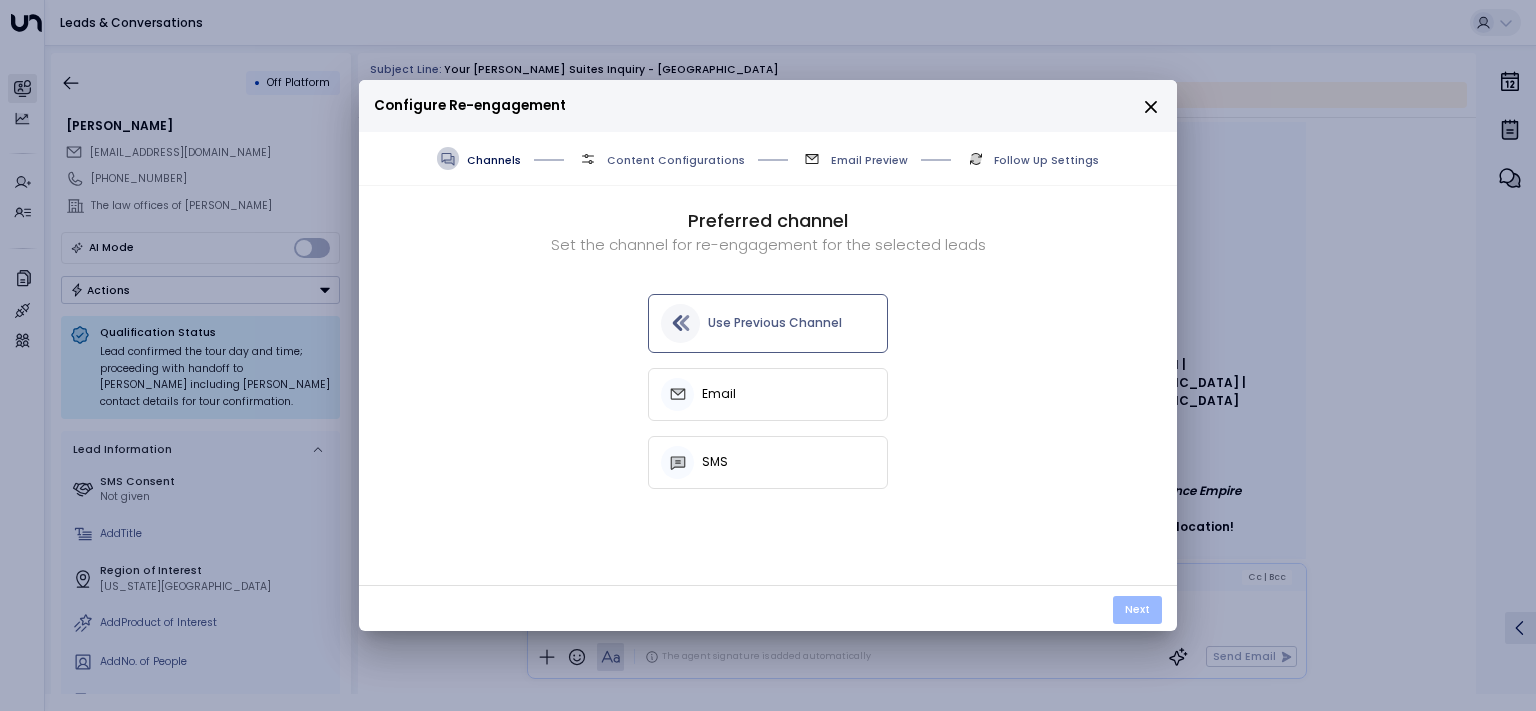 click on "Next" at bounding box center (1137, 610) 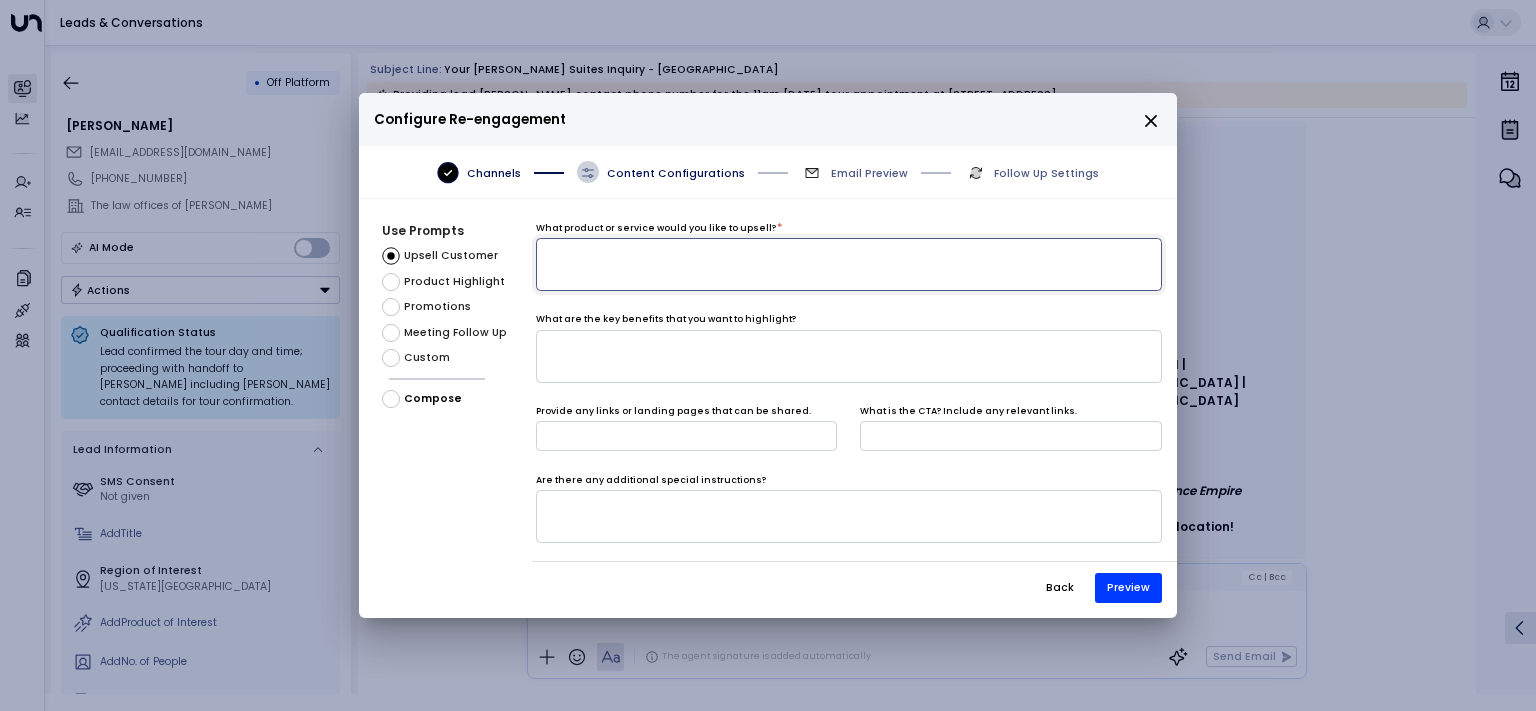 click at bounding box center (849, 264) 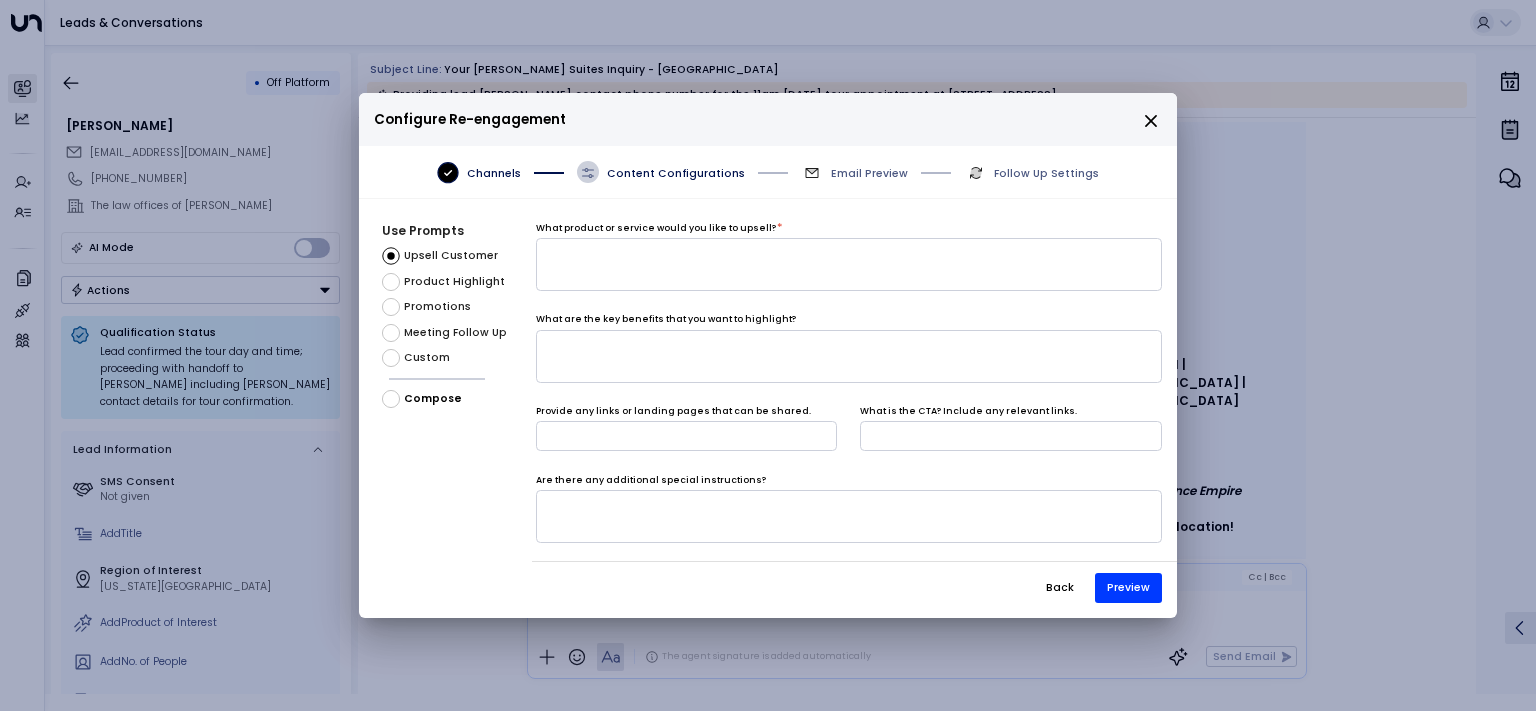 click on "Custom" at bounding box center (427, 358) 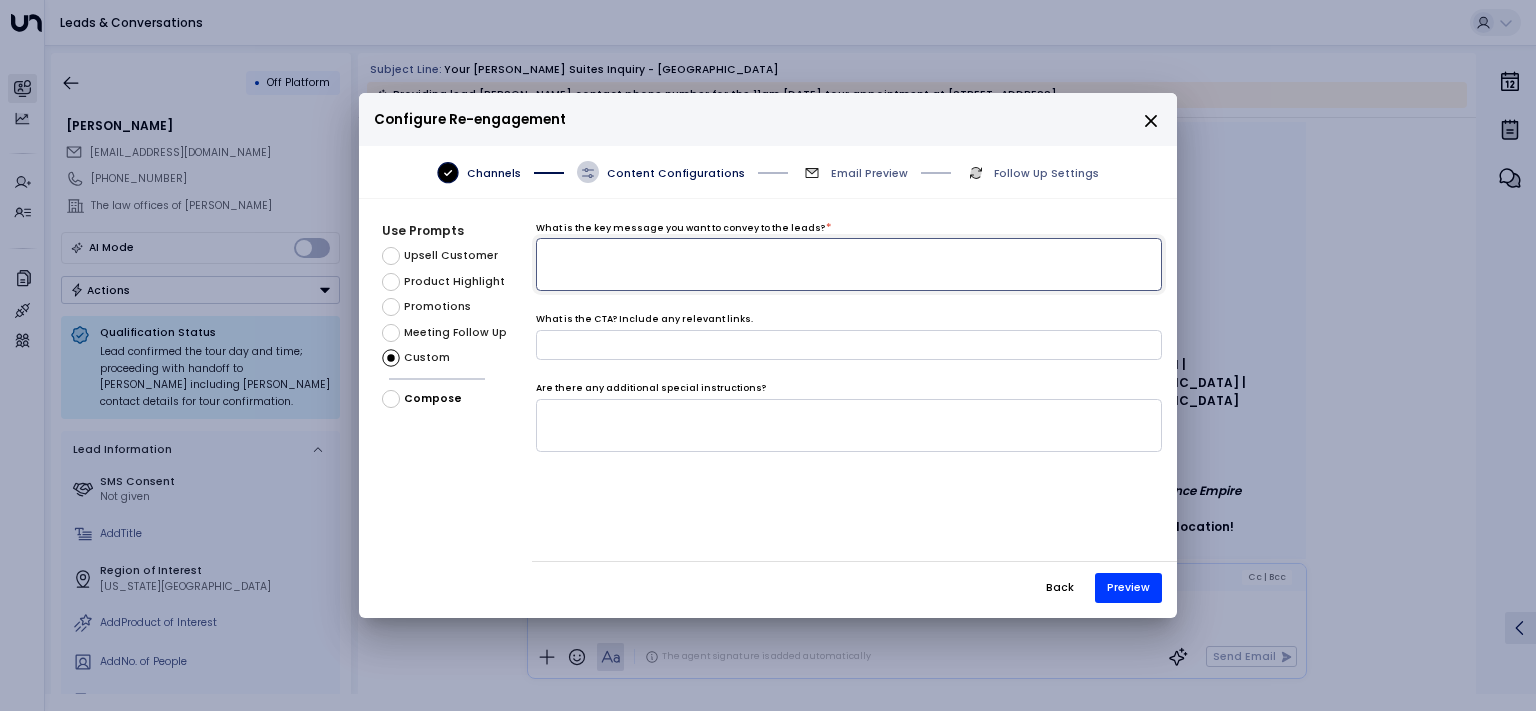 click at bounding box center (849, 264) 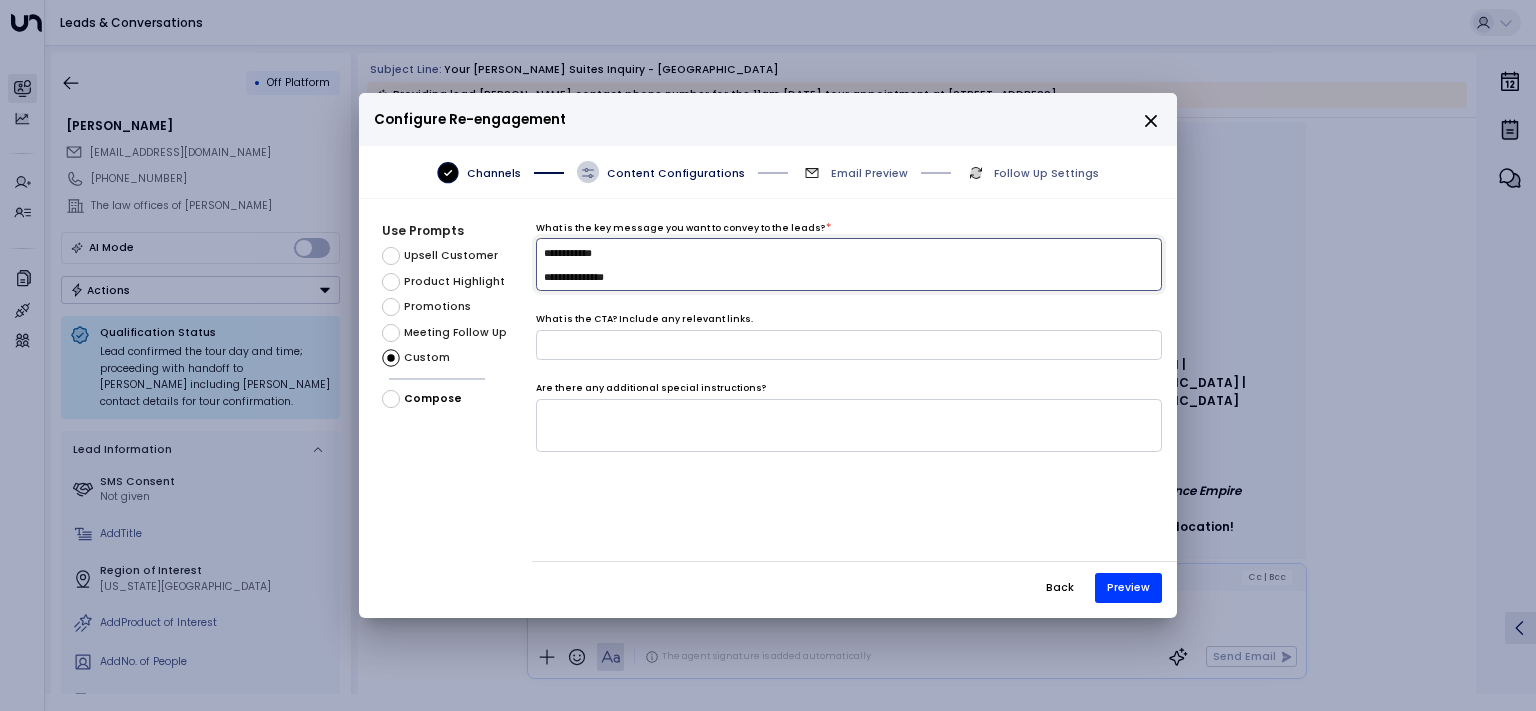 type on "**********" 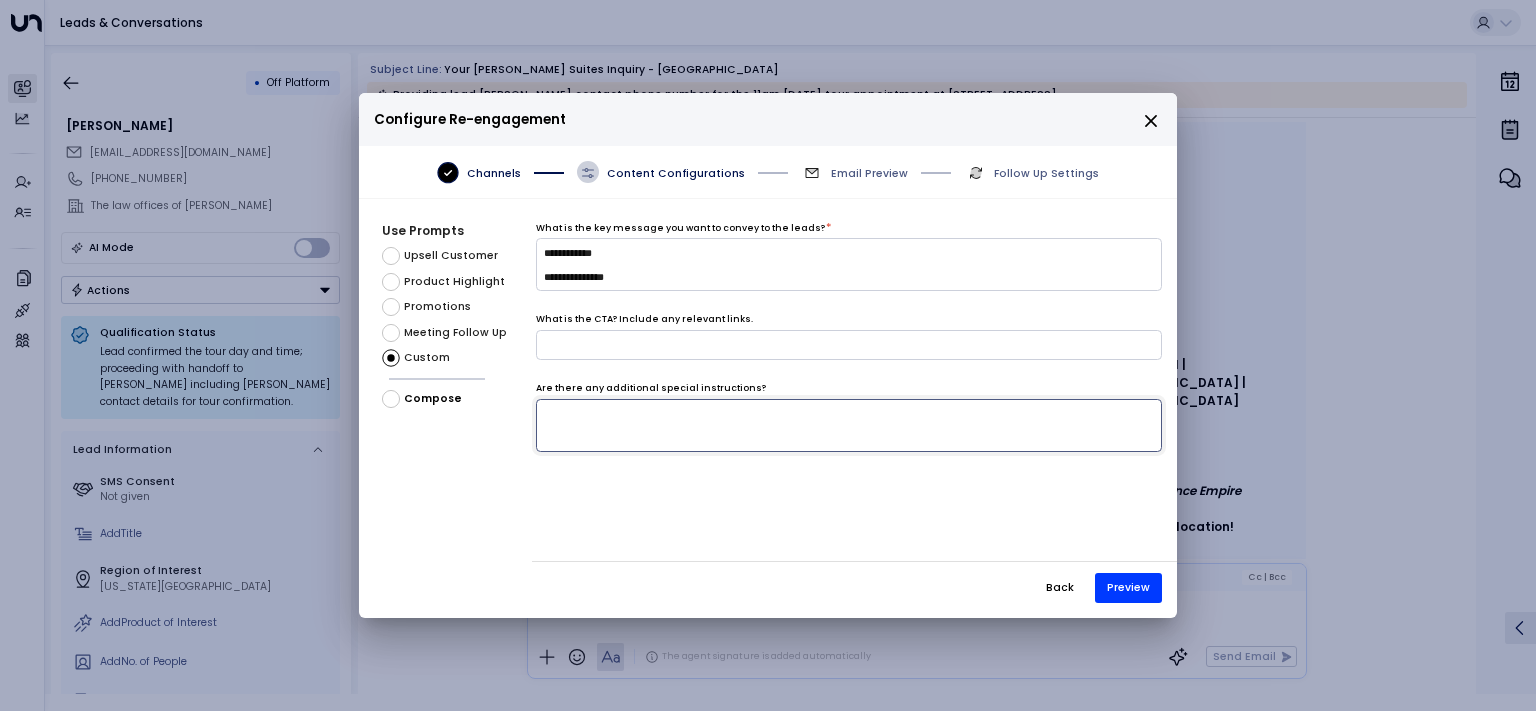 click at bounding box center (849, 425) 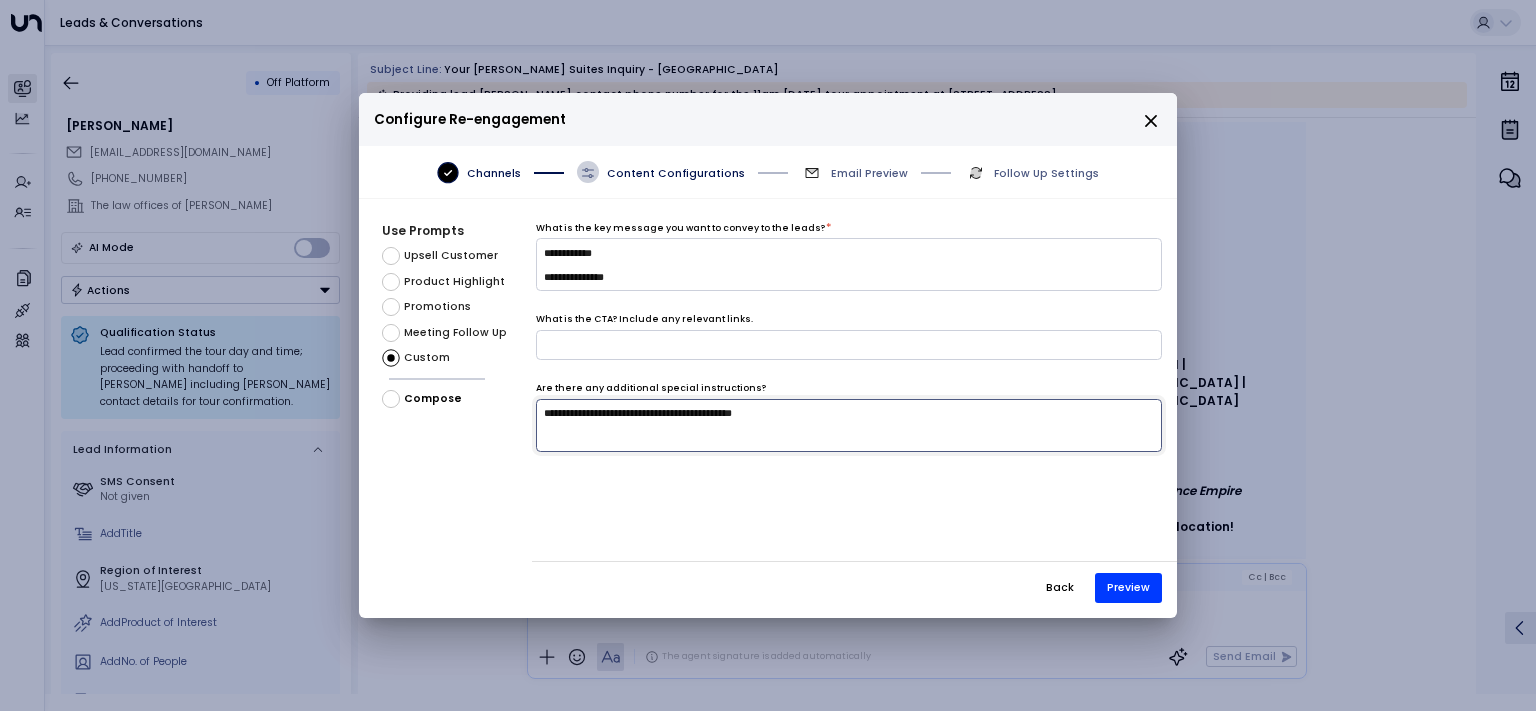 type on "**********" 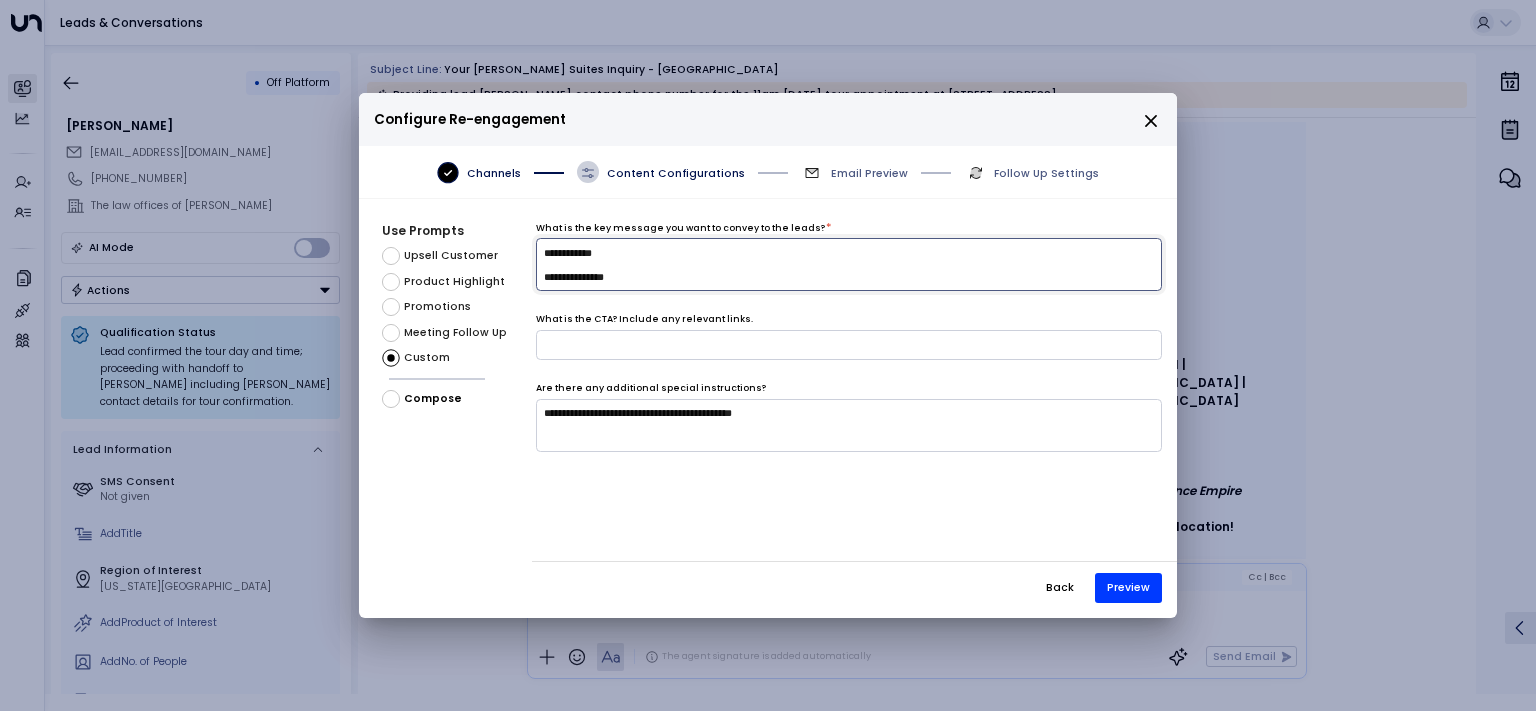 click on "**********" at bounding box center [849, 264] 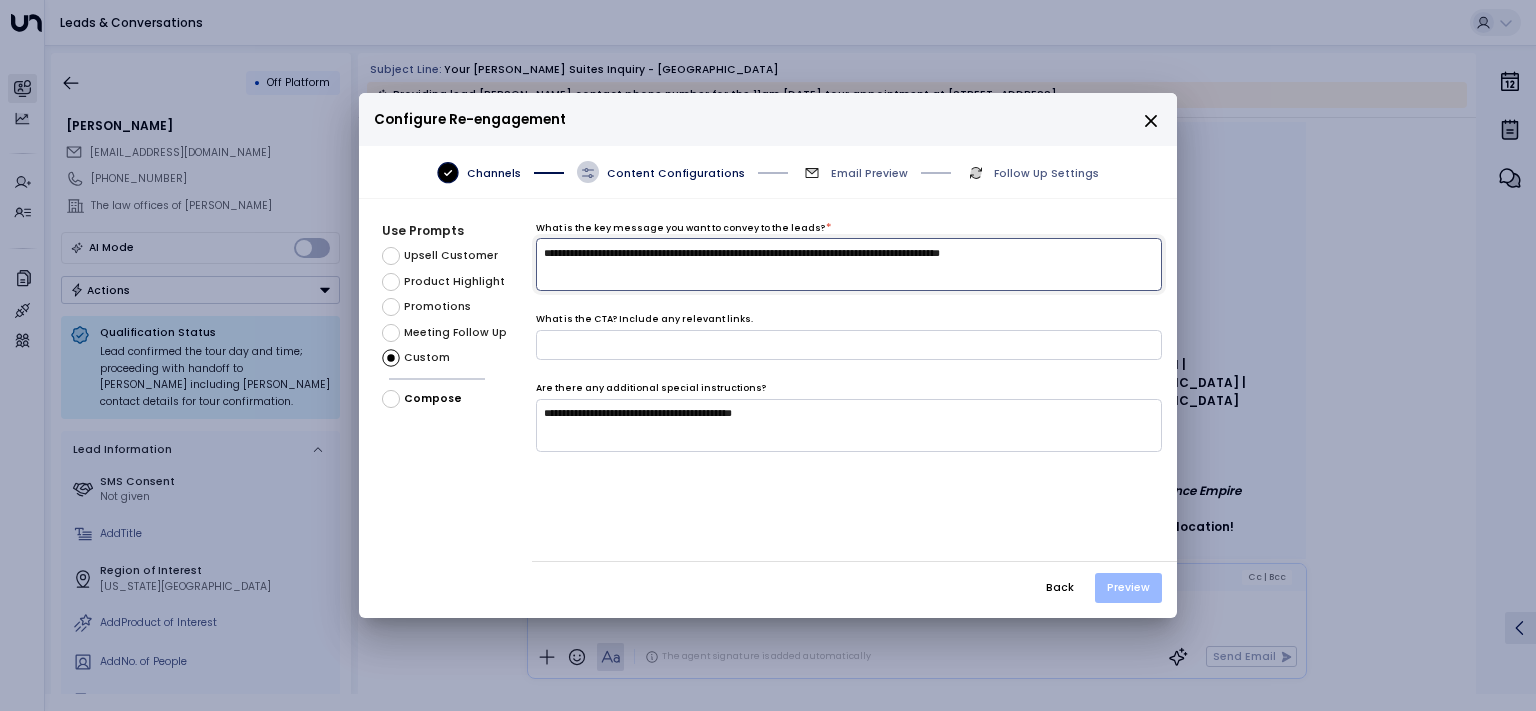 type on "**********" 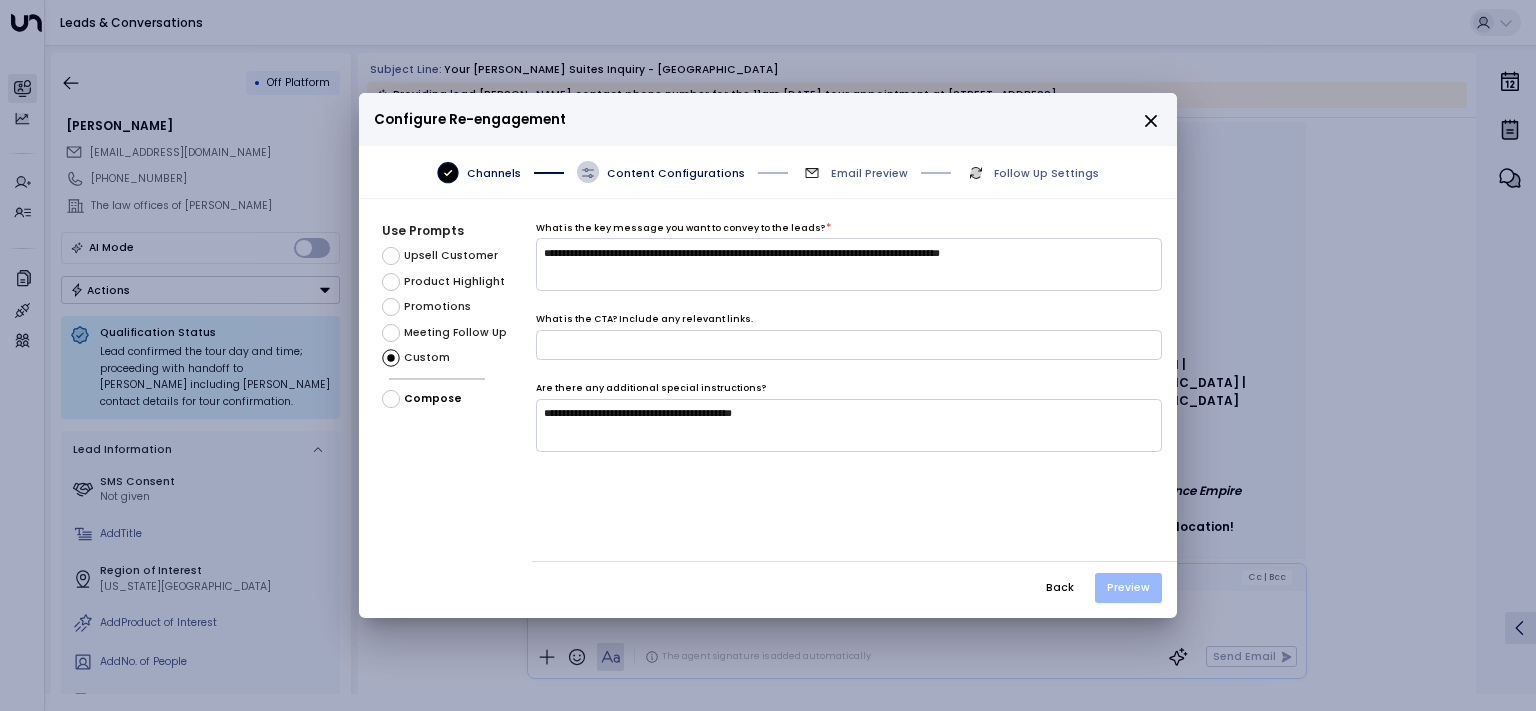 click on "Preview" at bounding box center [1128, 588] 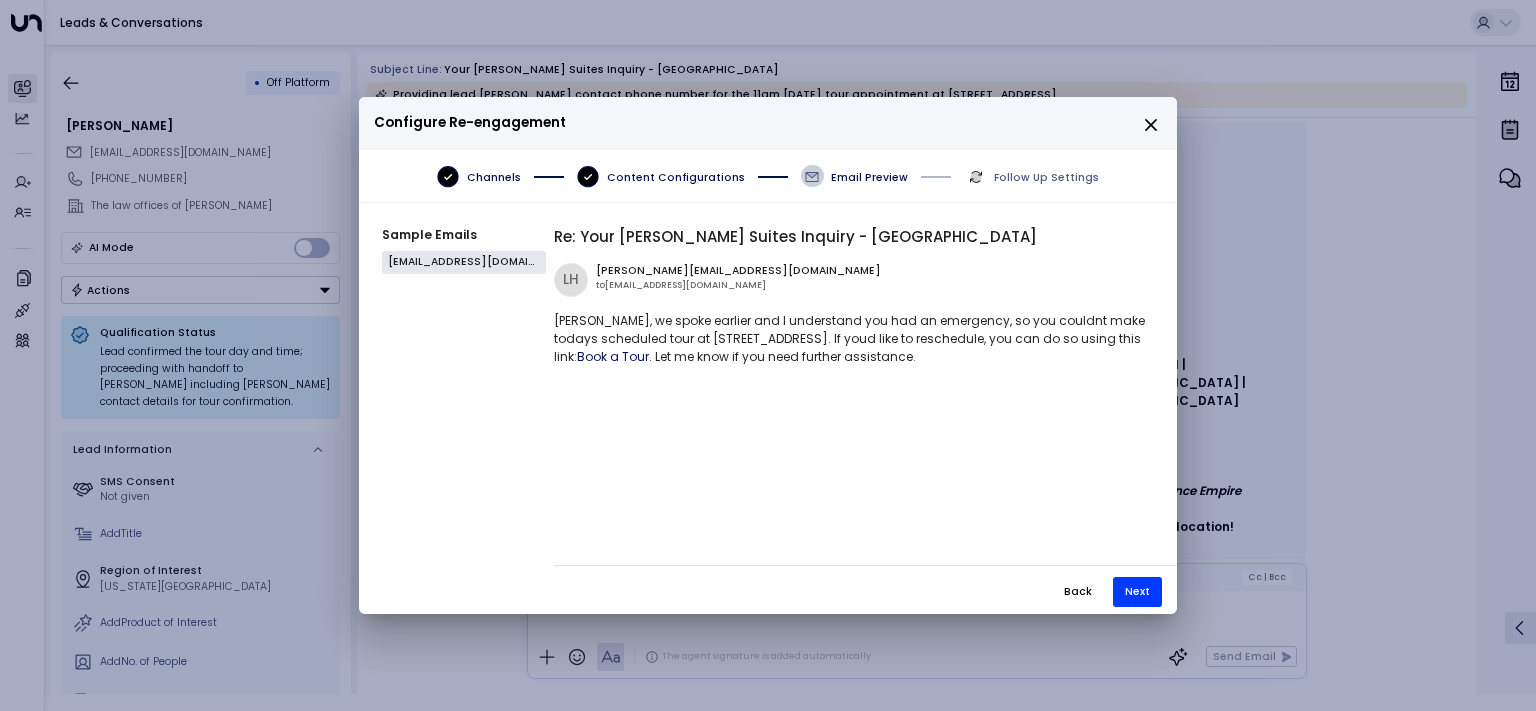 click on "[PERSON_NAME], we spoke earlier and I understand you had an emergency, so you couldnt make todays scheduled tour at [STREET_ADDRESS]. If youd like to reschedule, you can do so using this link:  Book a Tour . Let me know if you need further assistance." at bounding box center [850, 339] 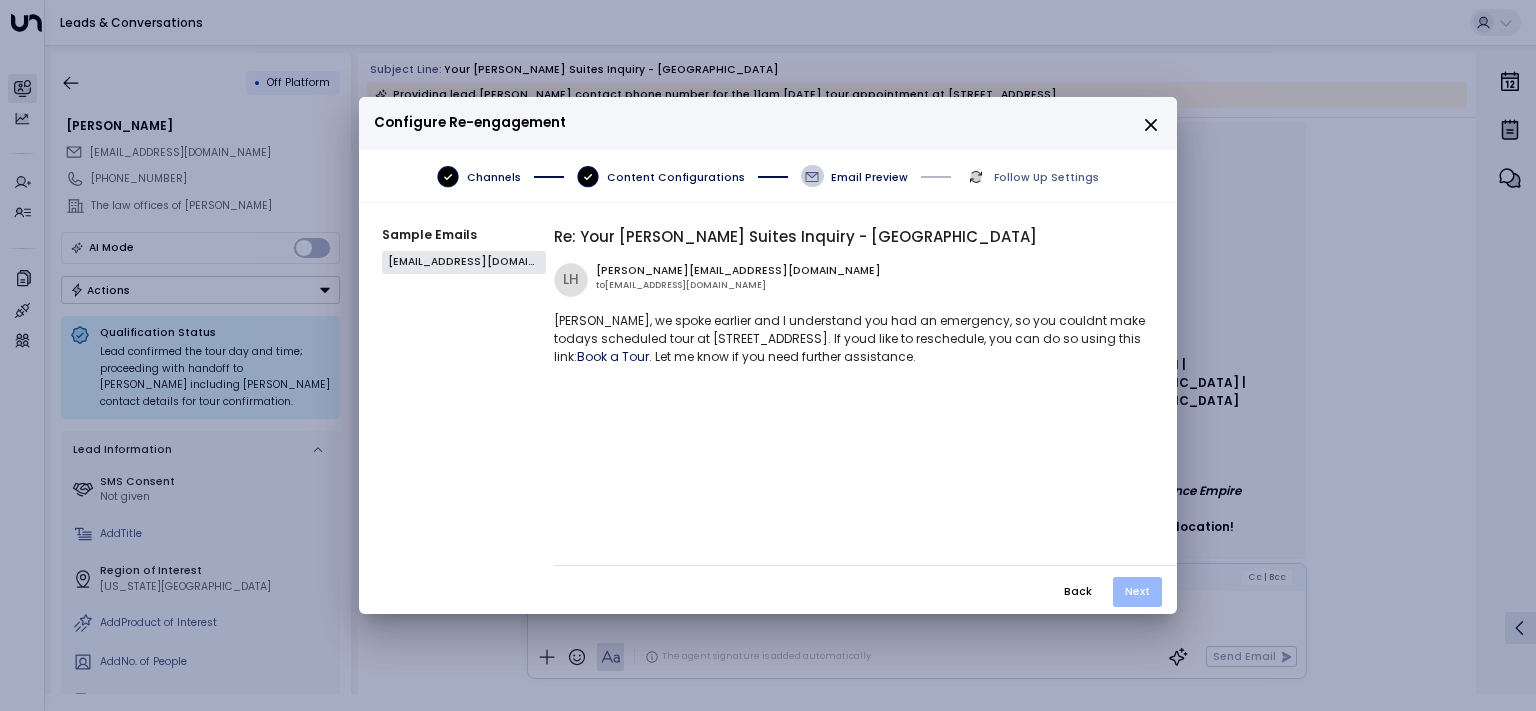 click on "Next" at bounding box center [1137, 592] 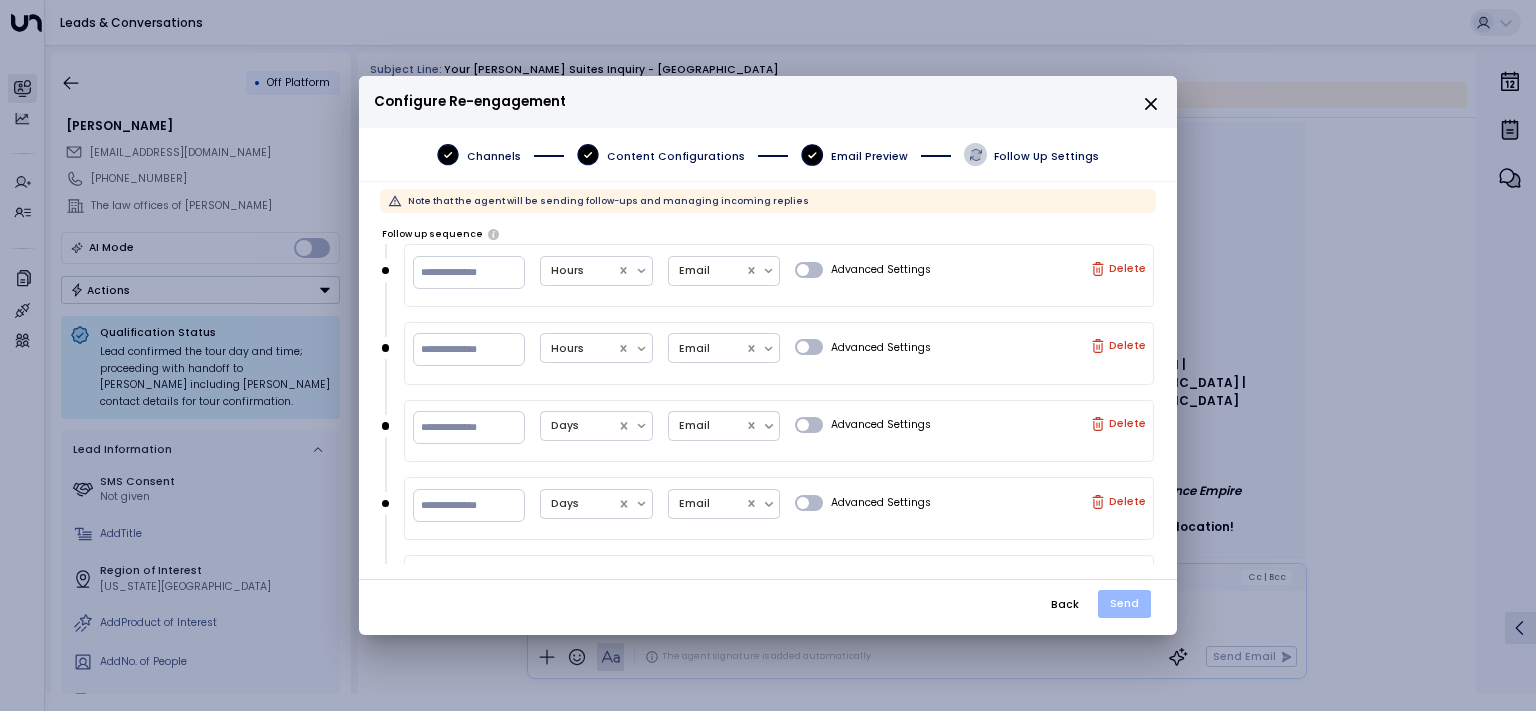 click on "Send" at bounding box center (1124, 604) 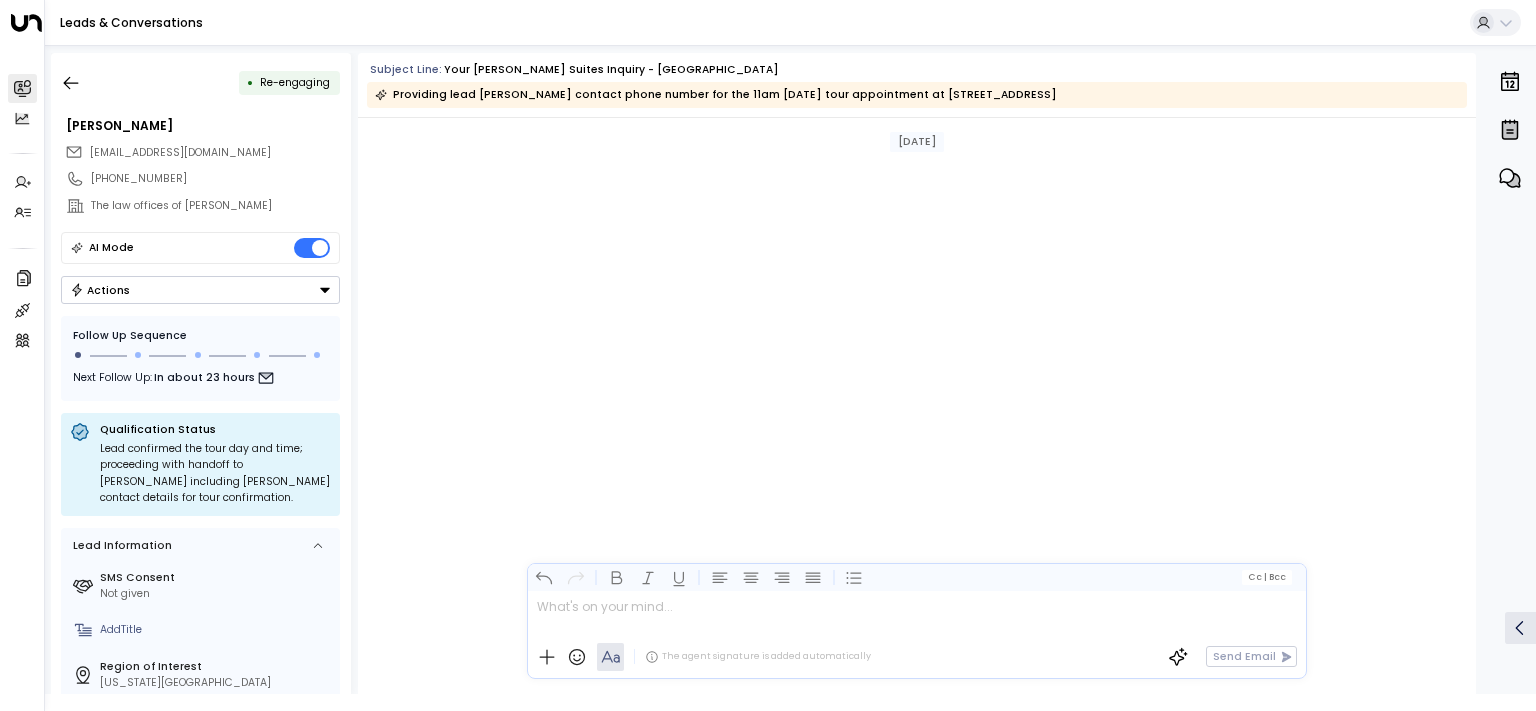 scroll, scrollTop: 1828, scrollLeft: 0, axis: vertical 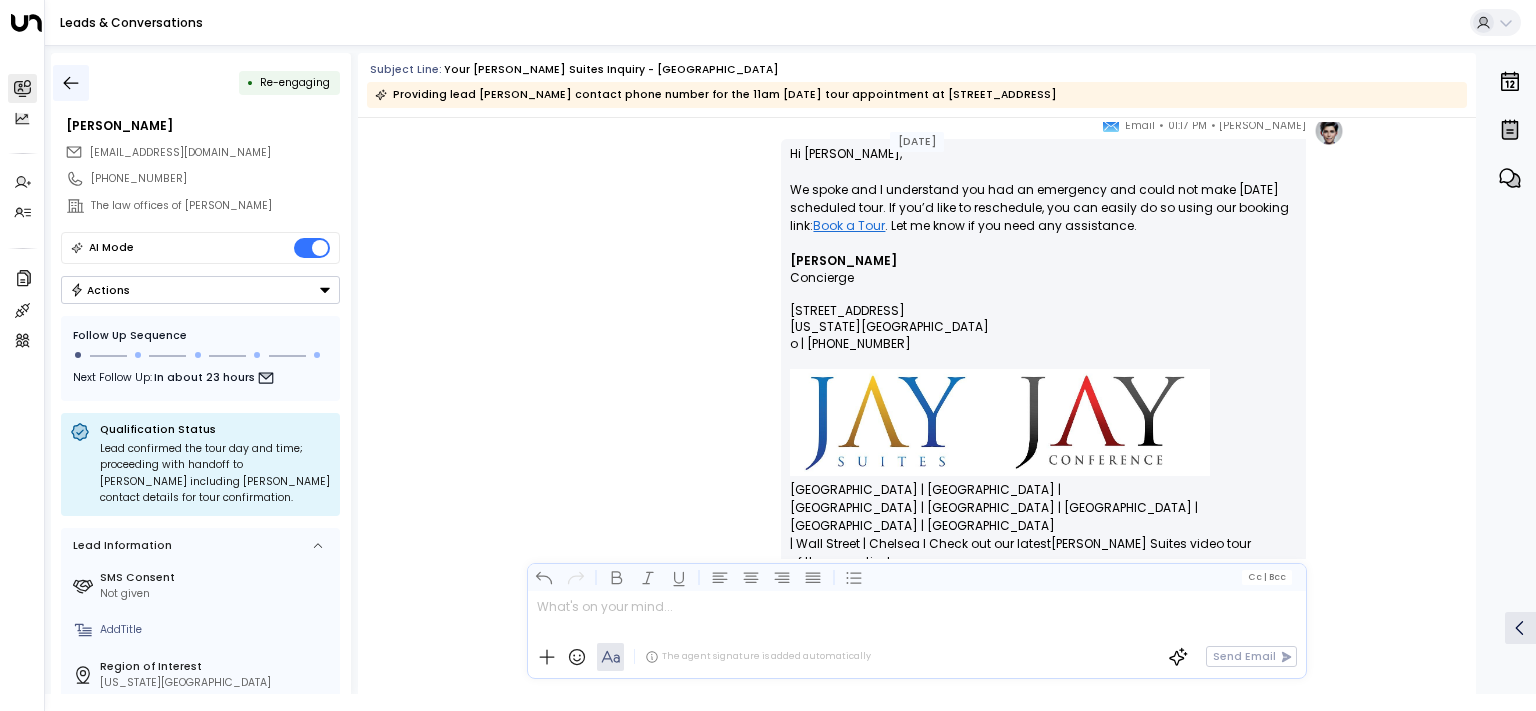 click 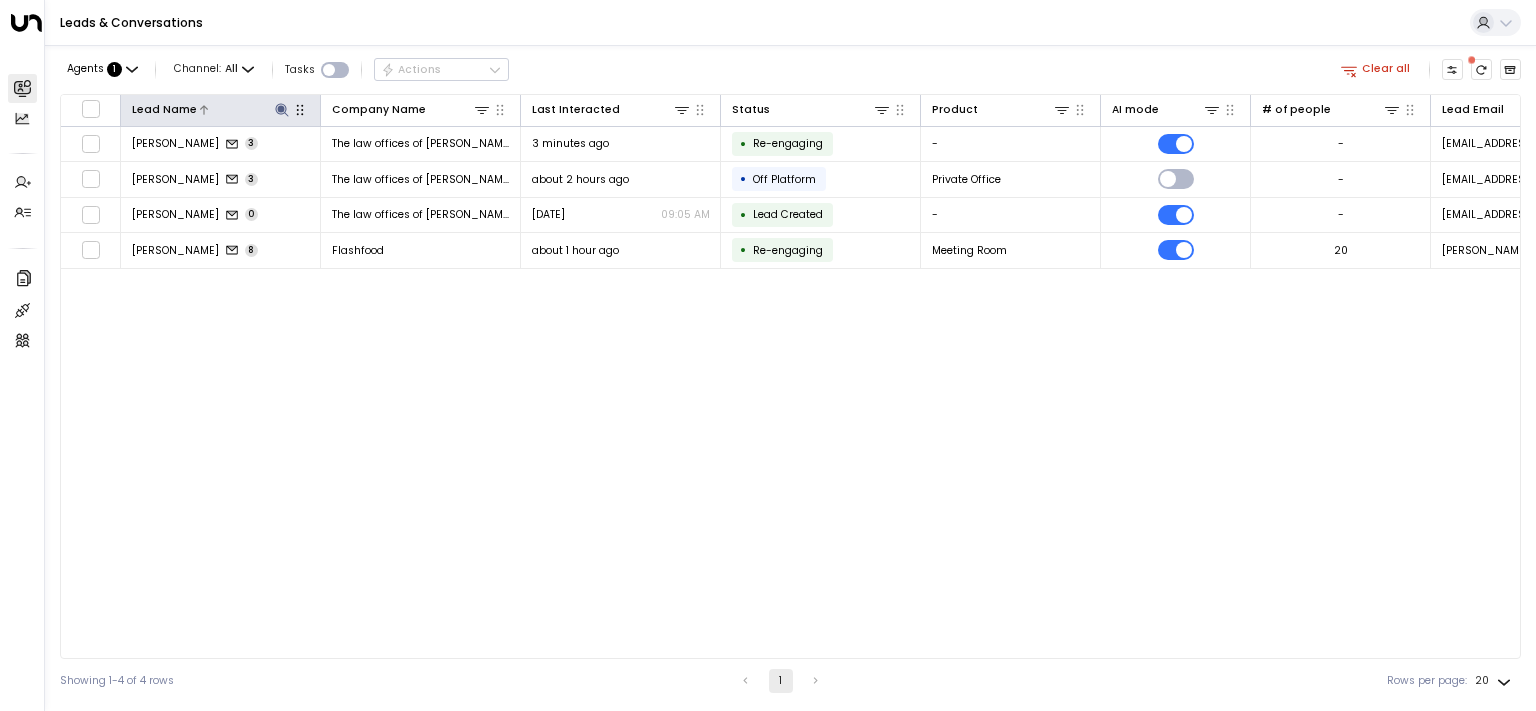 click 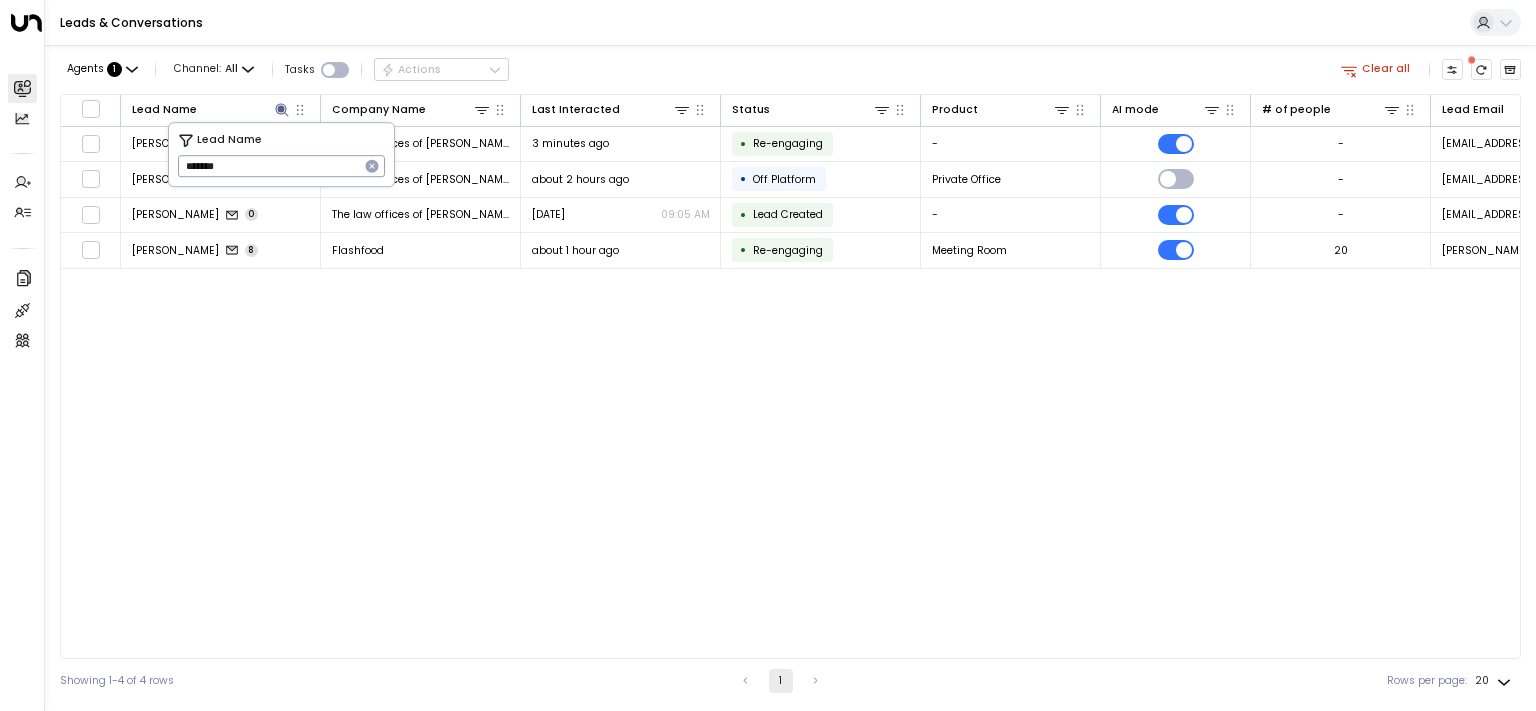 click on "*******" at bounding box center (268, 166) 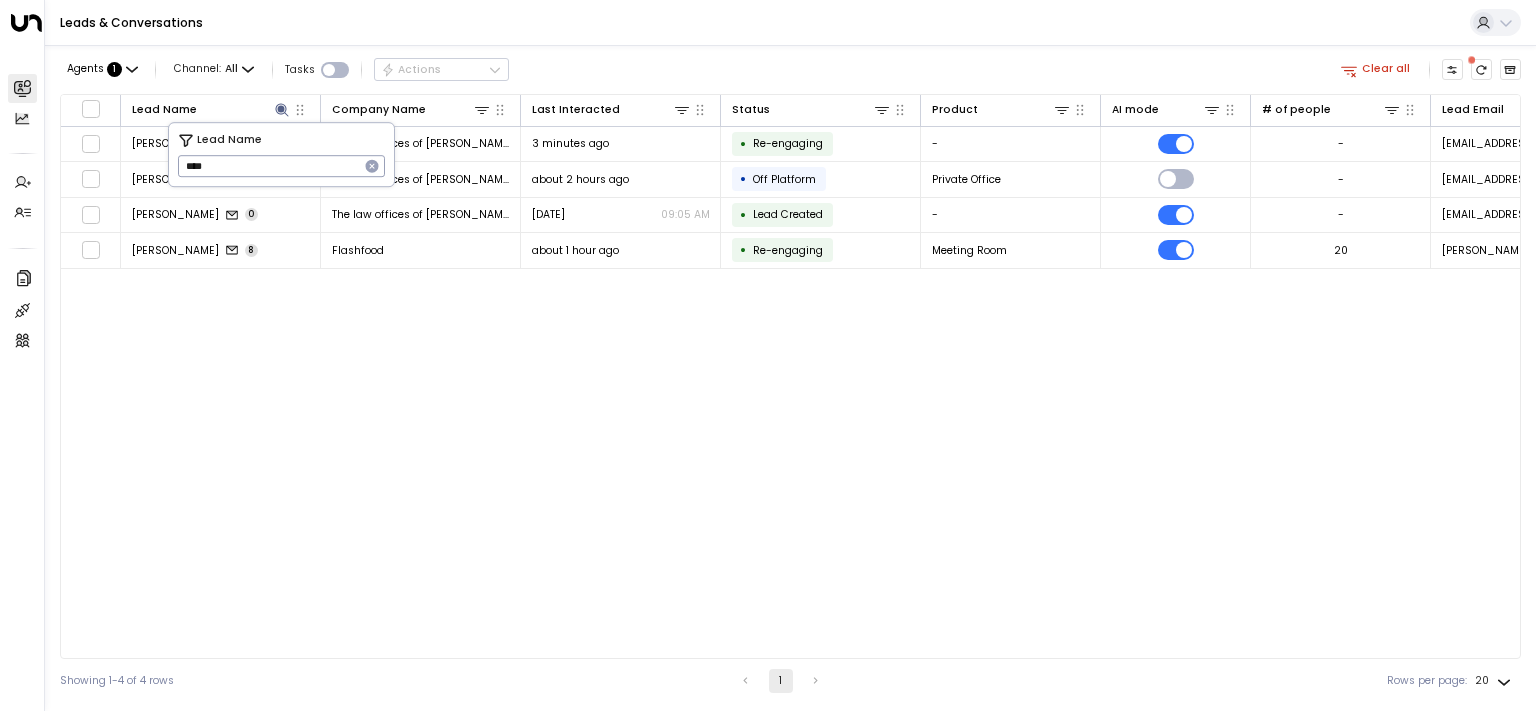 type on "****" 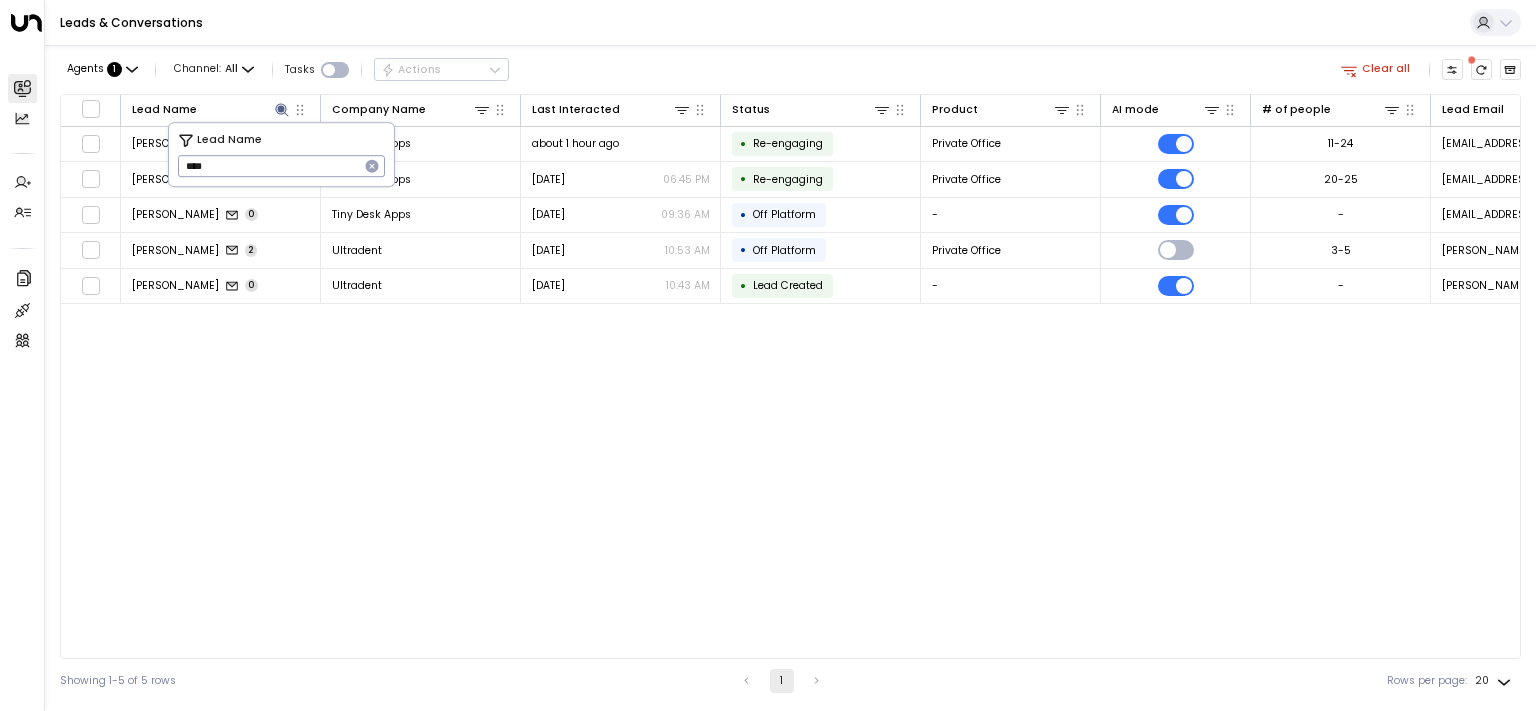 click on "Agents : 1 Channel: All Tasks   Actions Clear all" at bounding box center [790, 70] 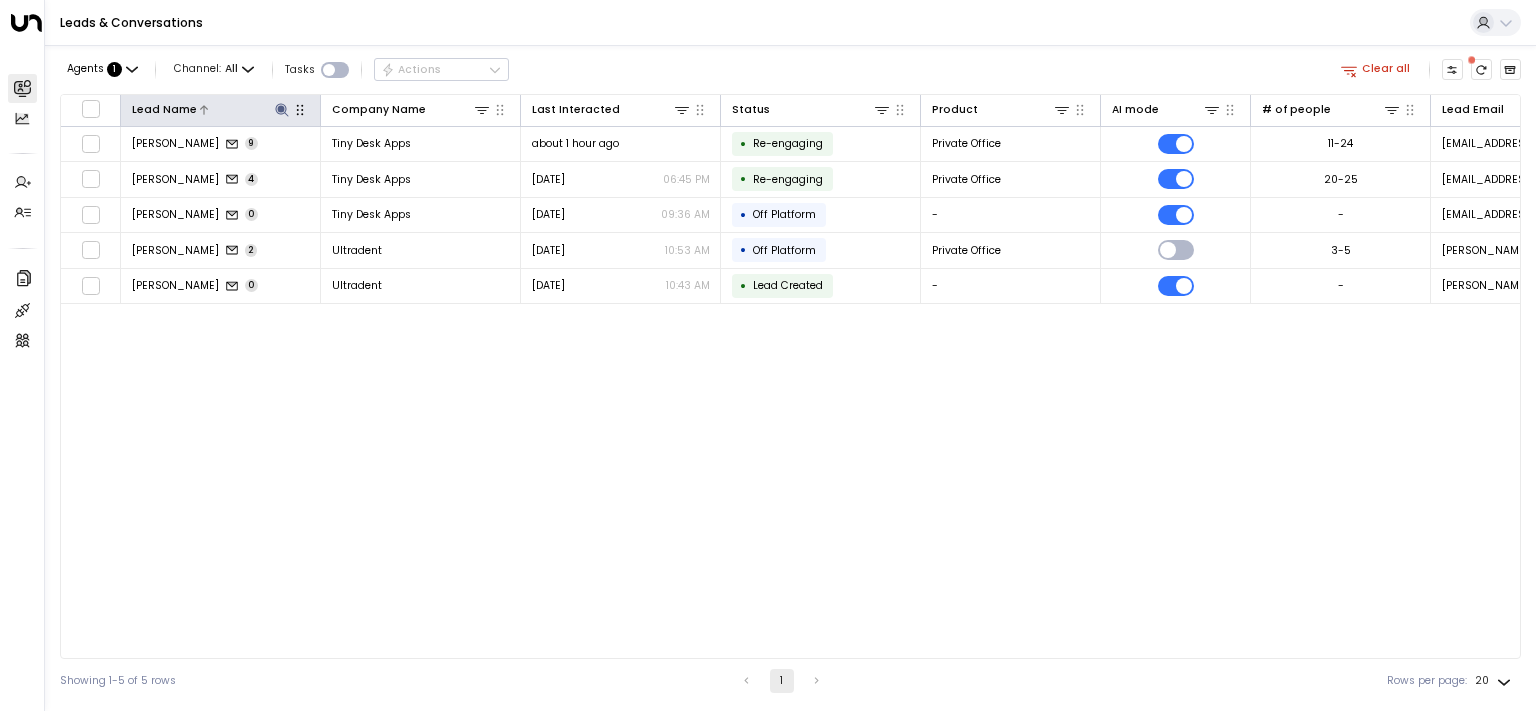 click 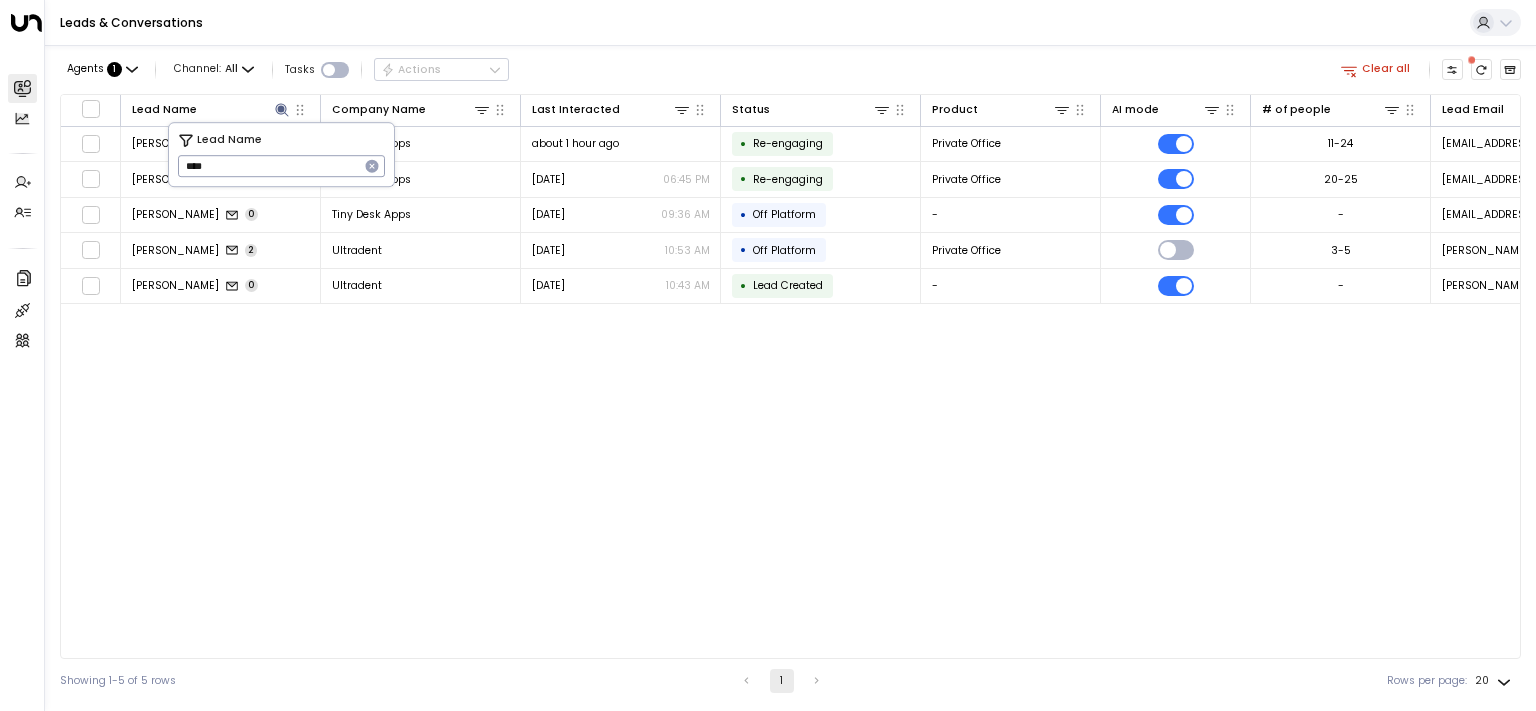click on "****" at bounding box center (268, 166) 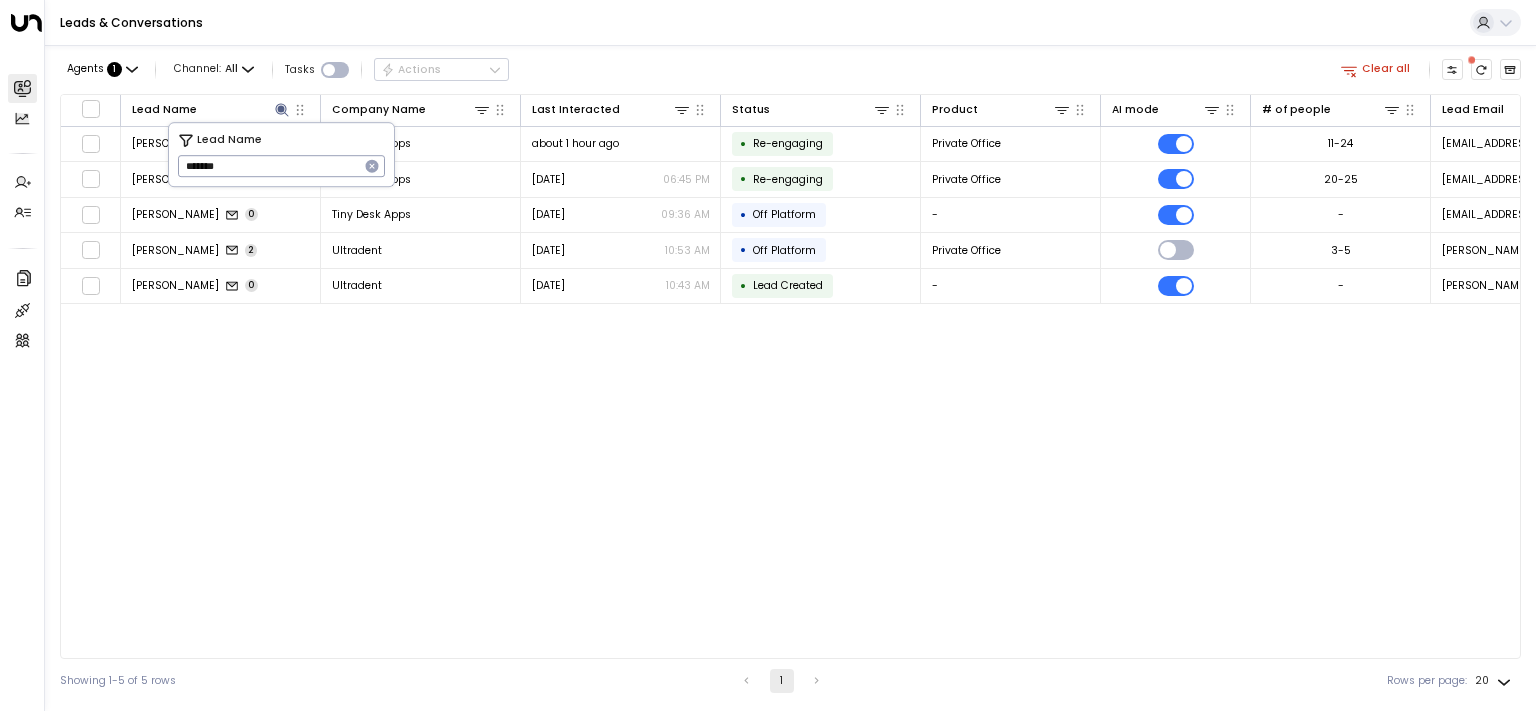 type on "*******" 